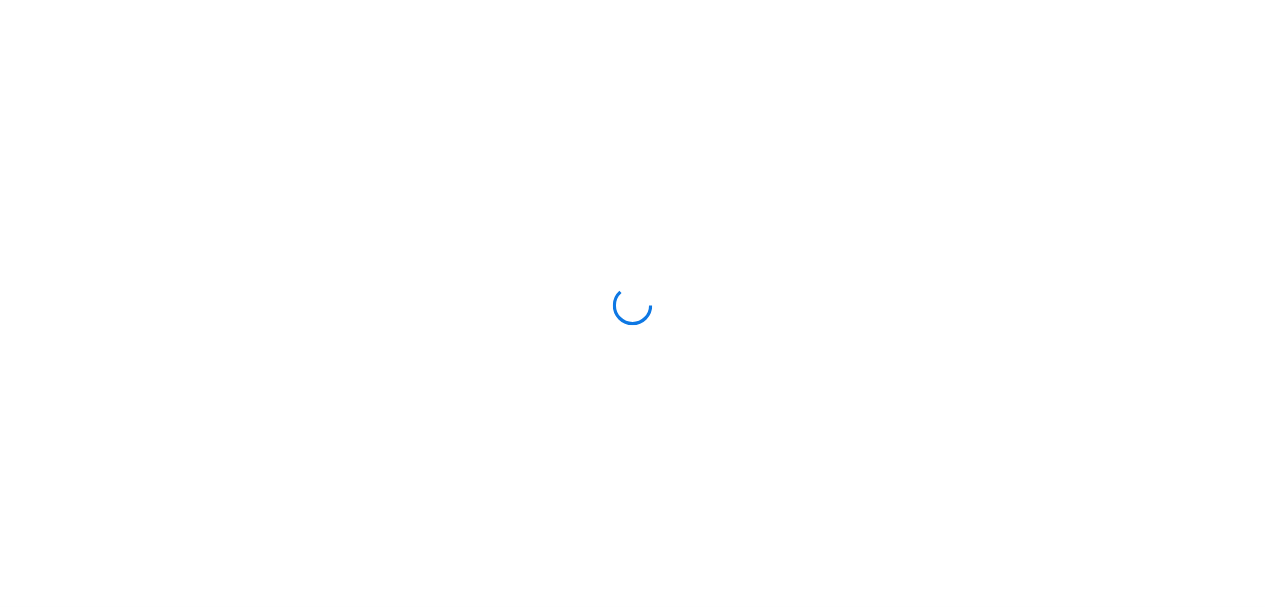 scroll, scrollTop: 0, scrollLeft: 0, axis: both 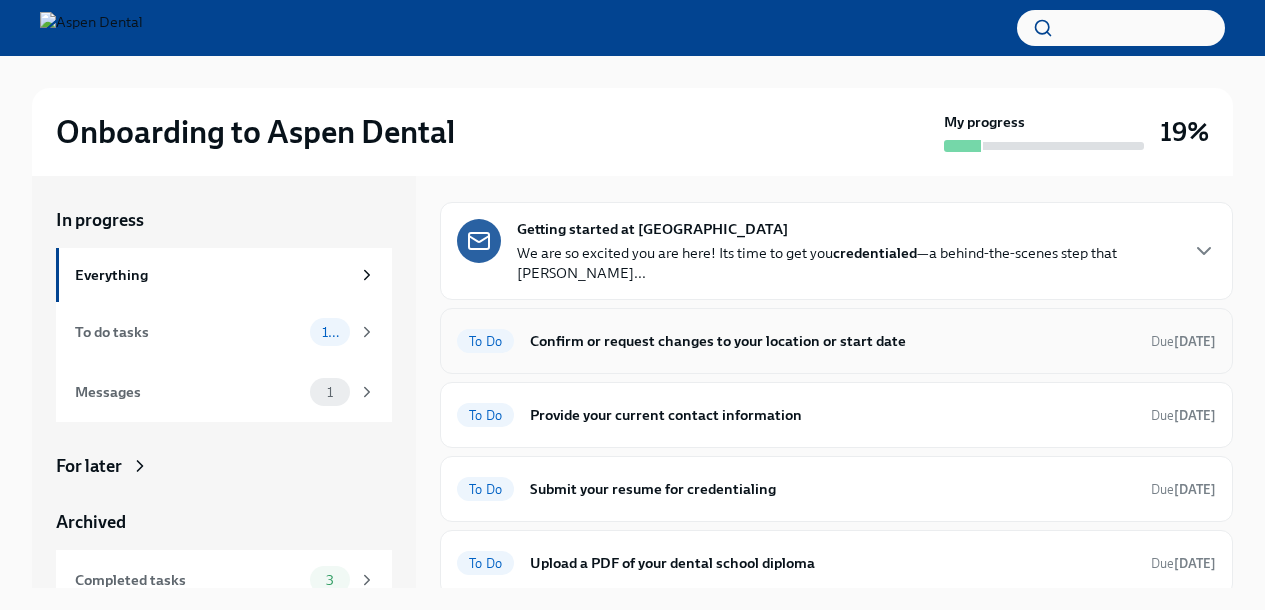 click on "To Do" at bounding box center (485, 341) 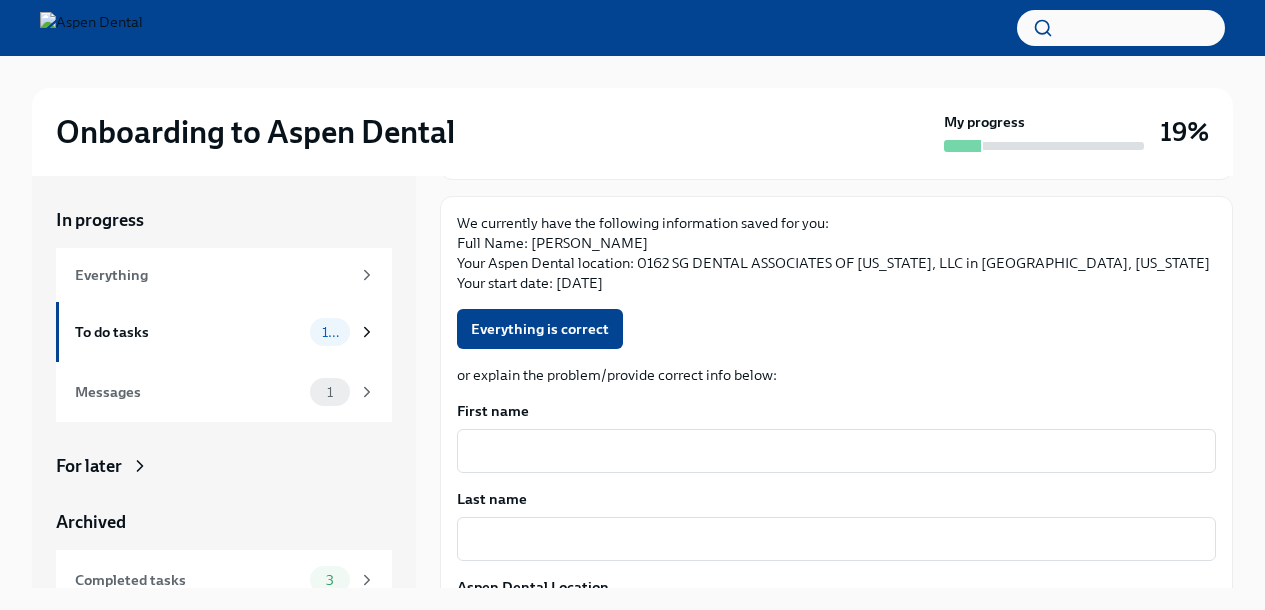 scroll, scrollTop: 213, scrollLeft: 0, axis: vertical 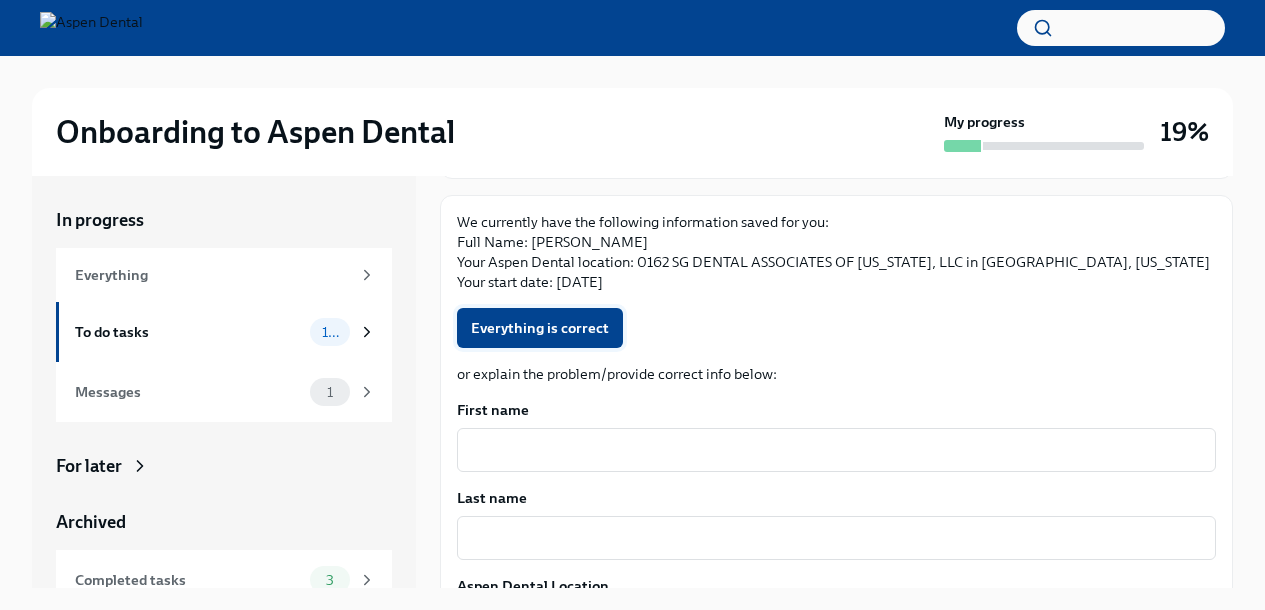 click on "Everything is correct" at bounding box center (540, 328) 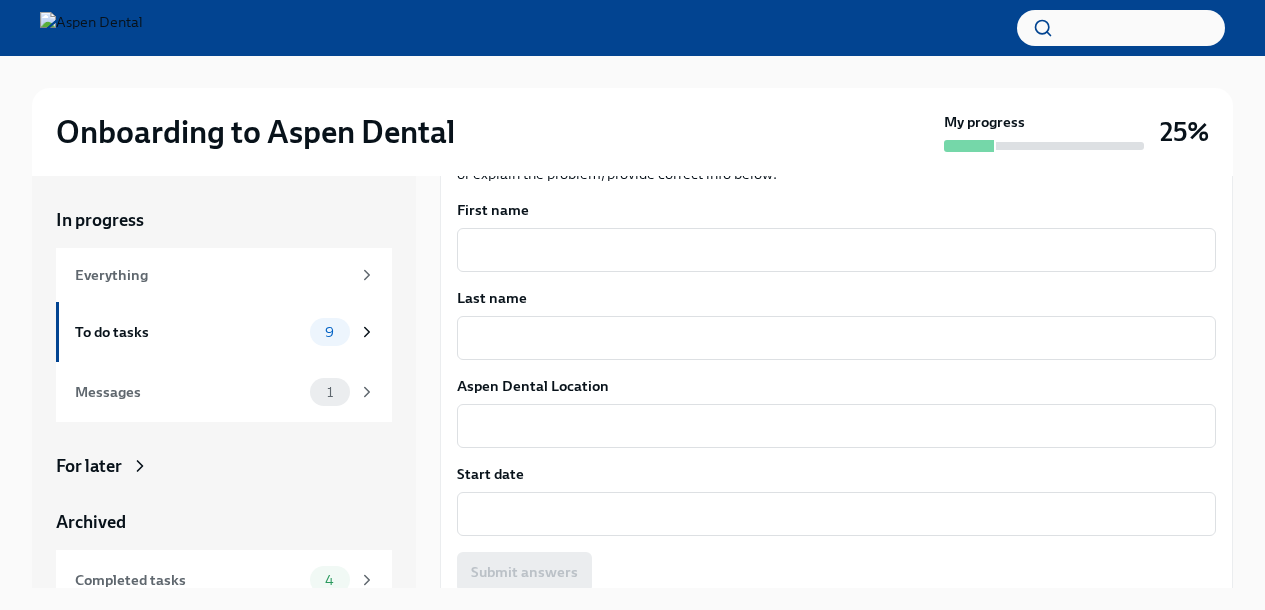 scroll, scrollTop: 423, scrollLeft: 0, axis: vertical 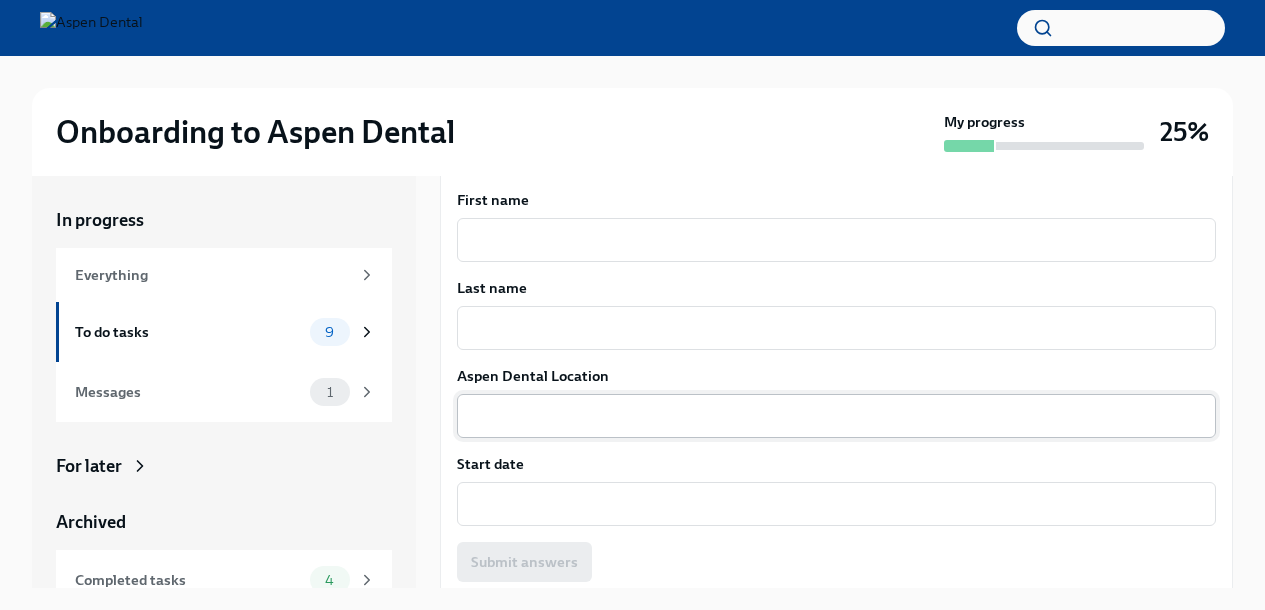 click on "Aspen Dental Location" at bounding box center (836, 416) 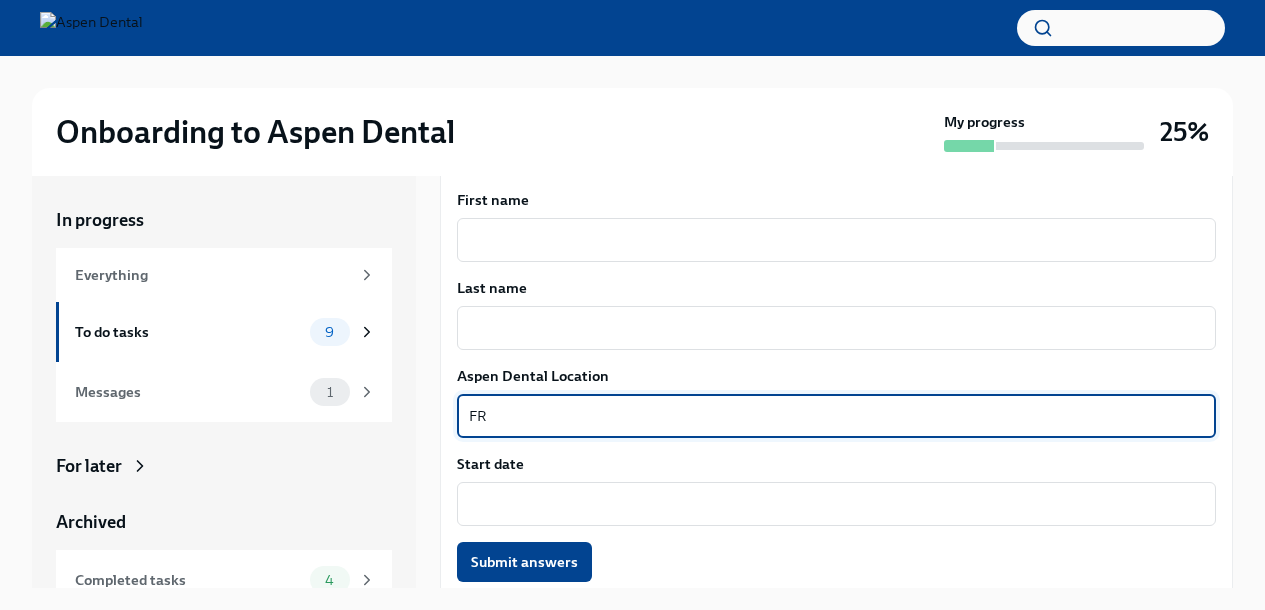 type on "F" 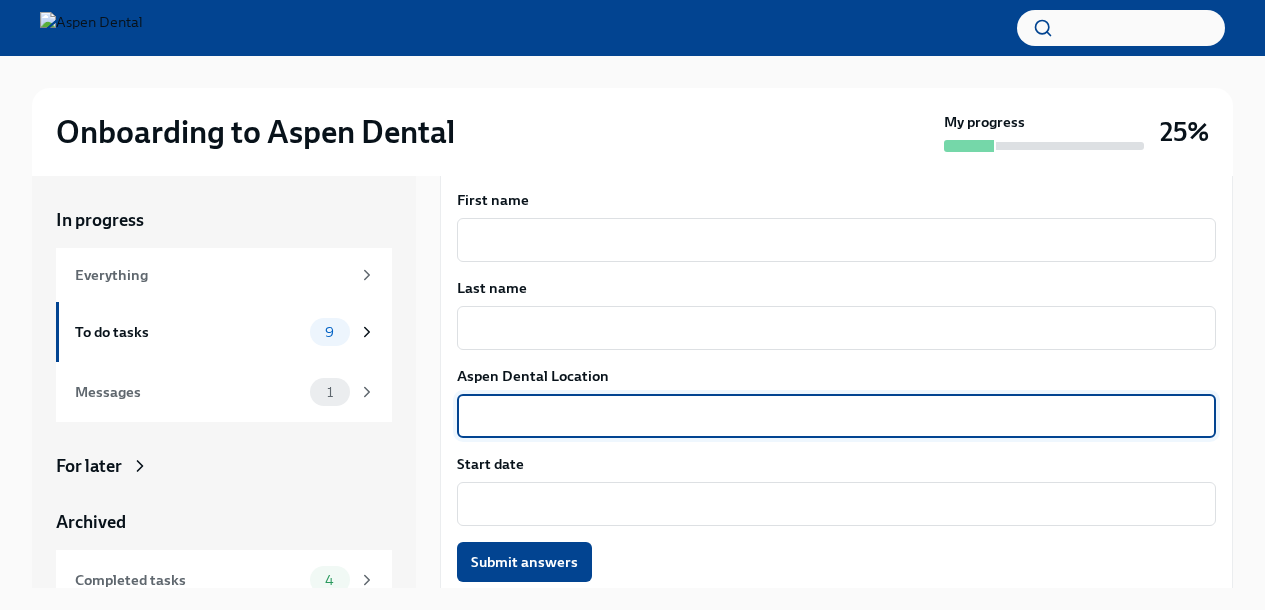 click on "Aspen Dental Location" at bounding box center [836, 416] 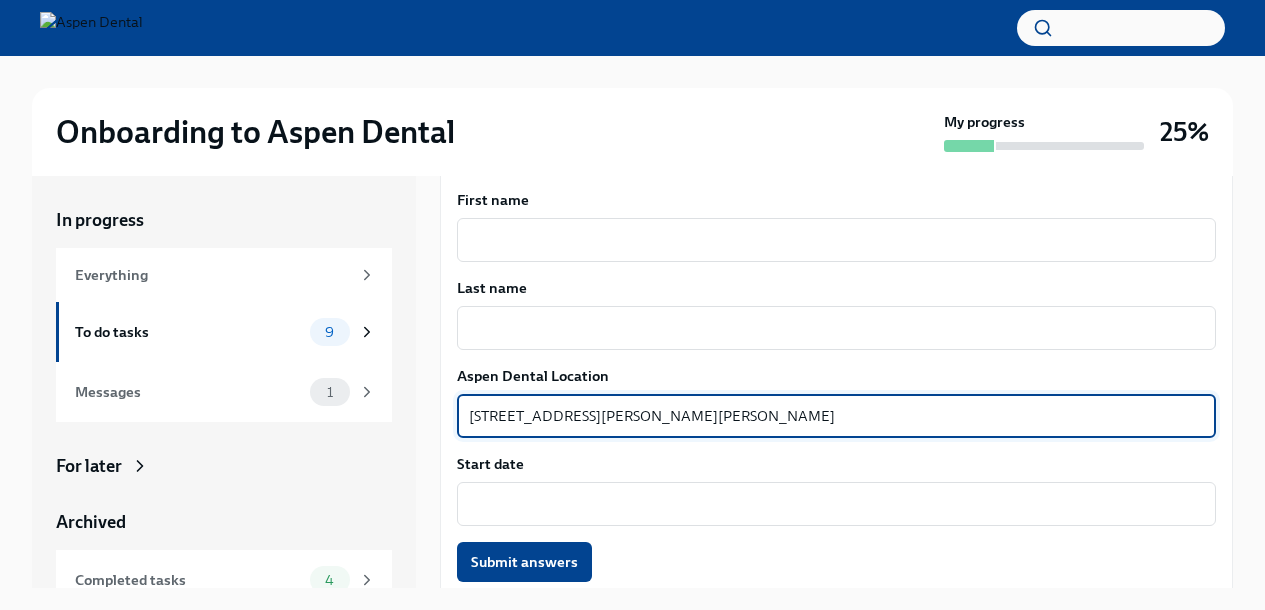 drag, startPoint x: 591, startPoint y: 401, endPoint x: 419, endPoint y: 396, distance: 172.07266 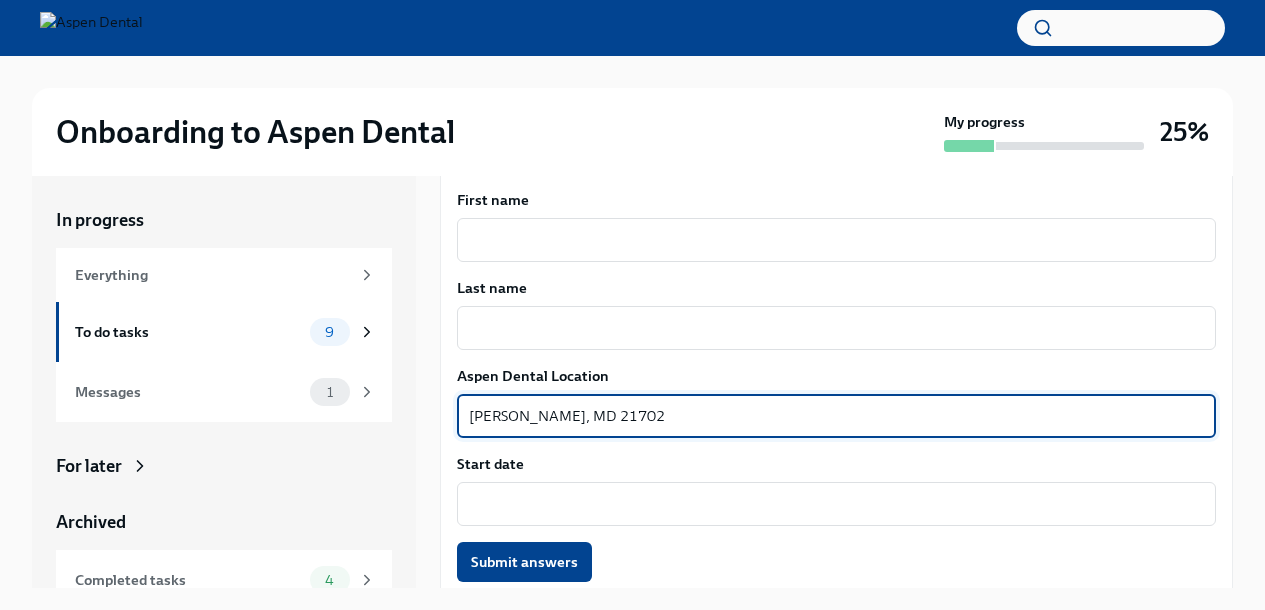 drag, startPoint x: 627, startPoint y: 400, endPoint x: 564, endPoint y: 401, distance: 63.007935 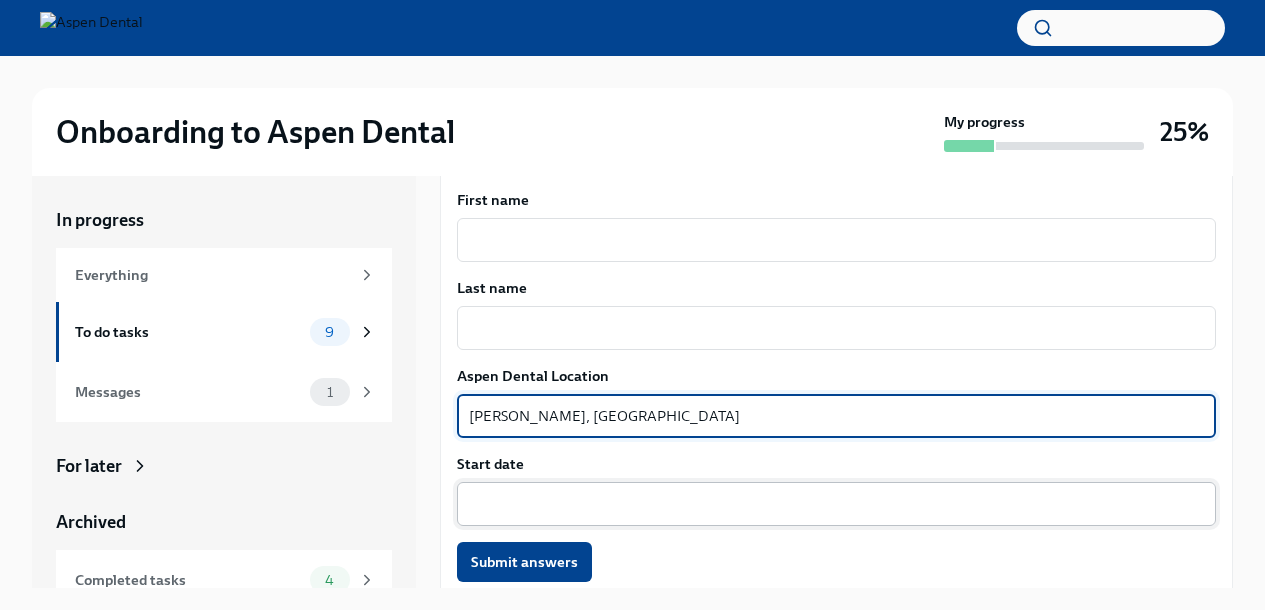 type on "[PERSON_NAME], [GEOGRAPHIC_DATA]" 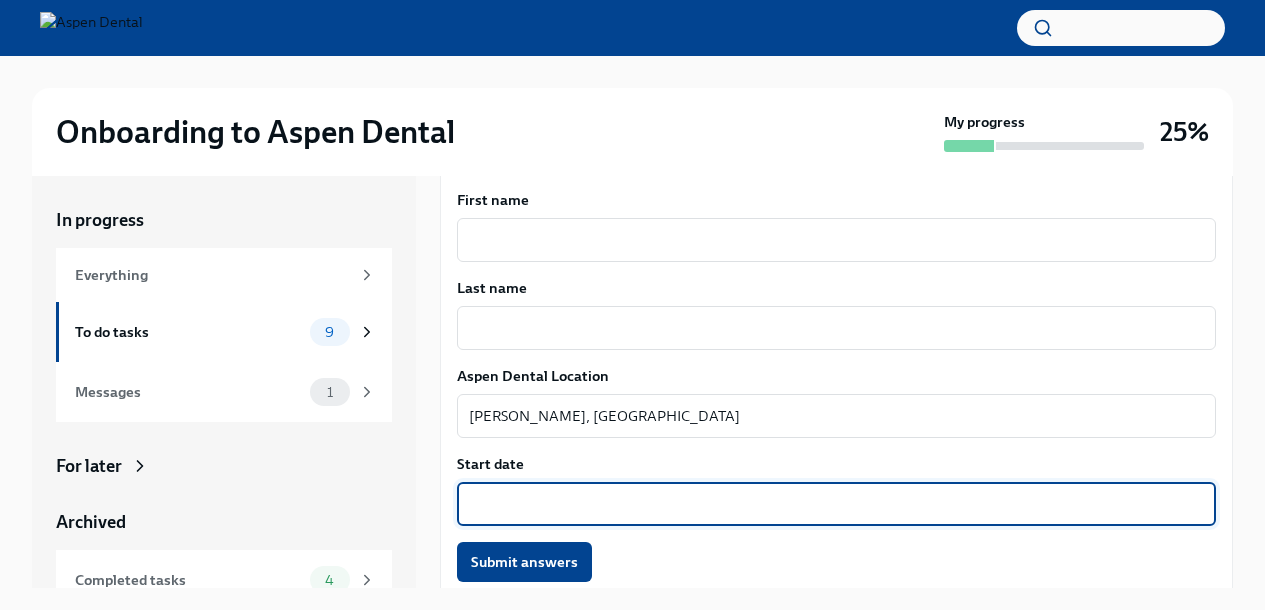 click on "Start date" at bounding box center [836, 504] 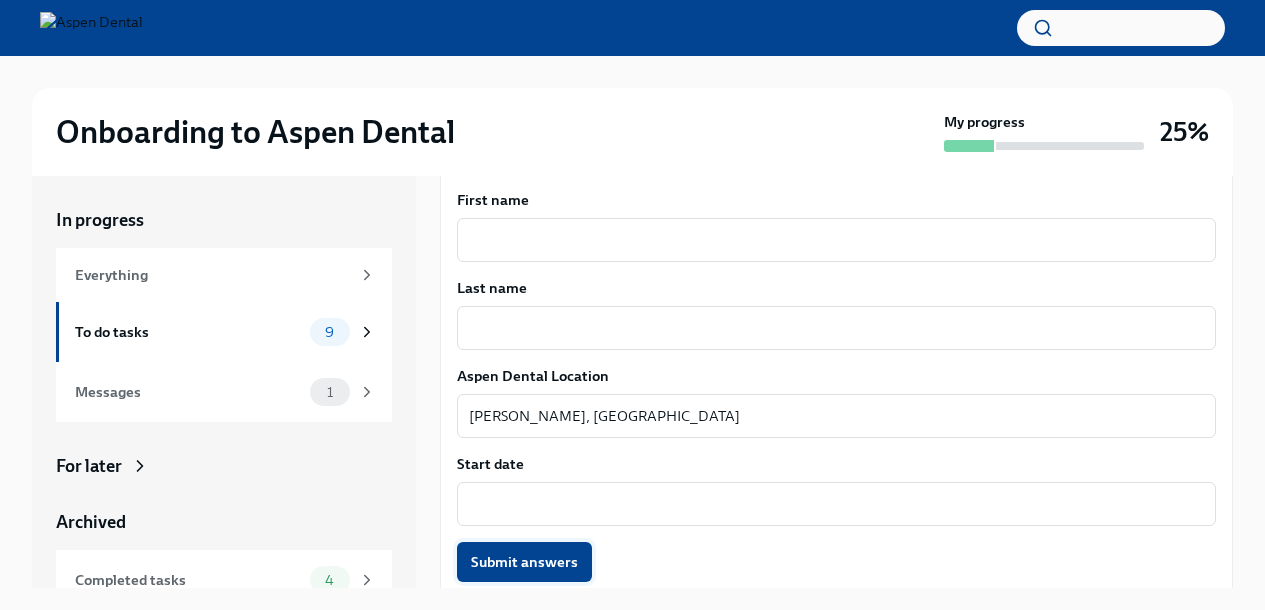 click on "Submit answers" at bounding box center [524, 562] 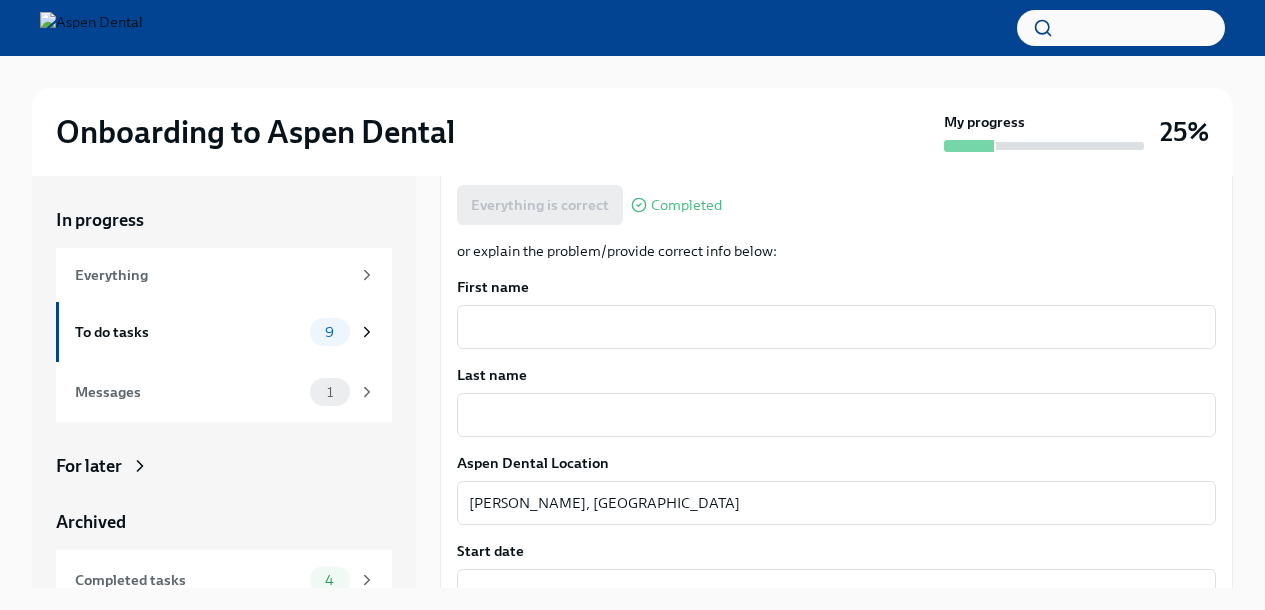 scroll, scrollTop: 495, scrollLeft: 0, axis: vertical 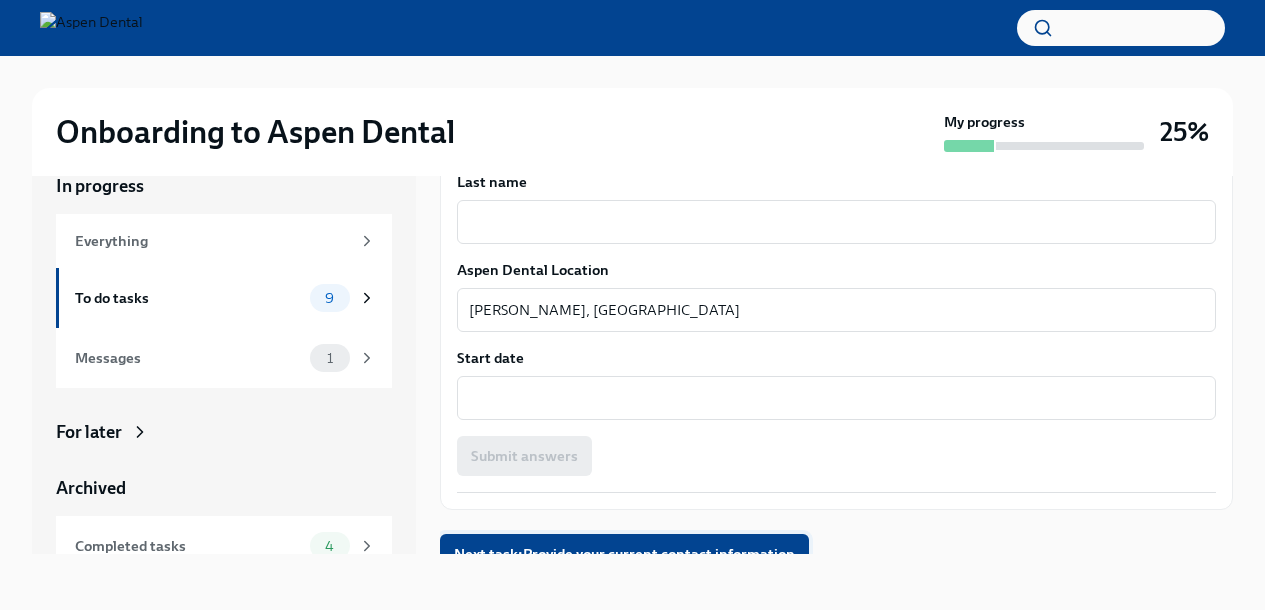click on "Next task :  Provide your current contact information" at bounding box center [624, 554] 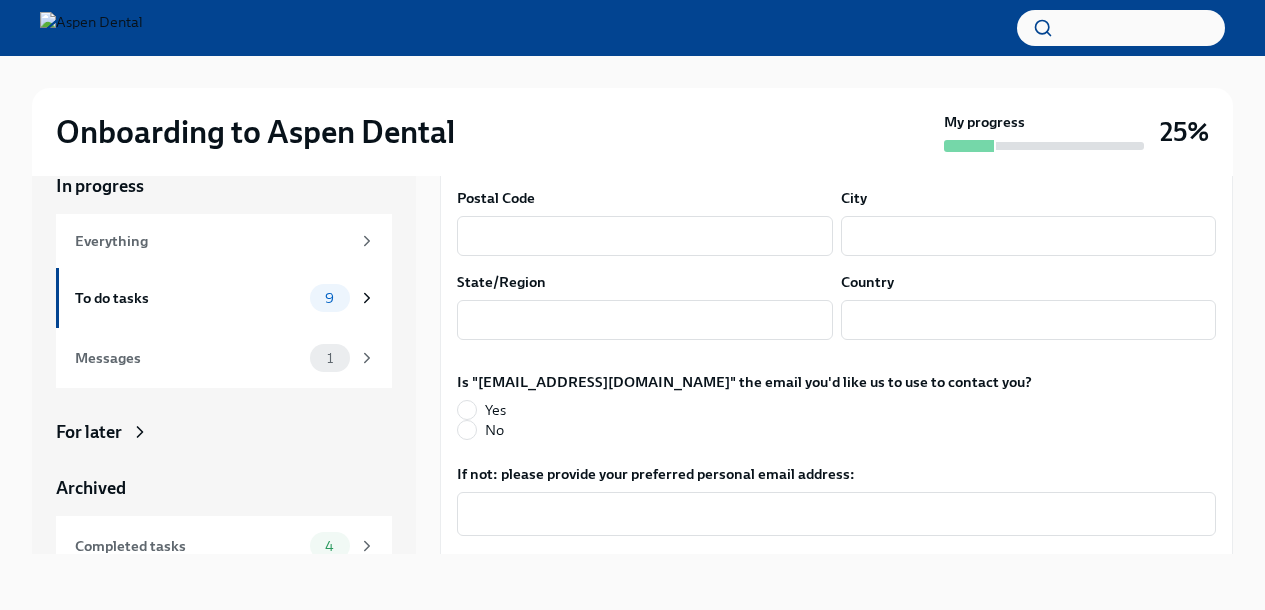 scroll, scrollTop: 0, scrollLeft: 0, axis: both 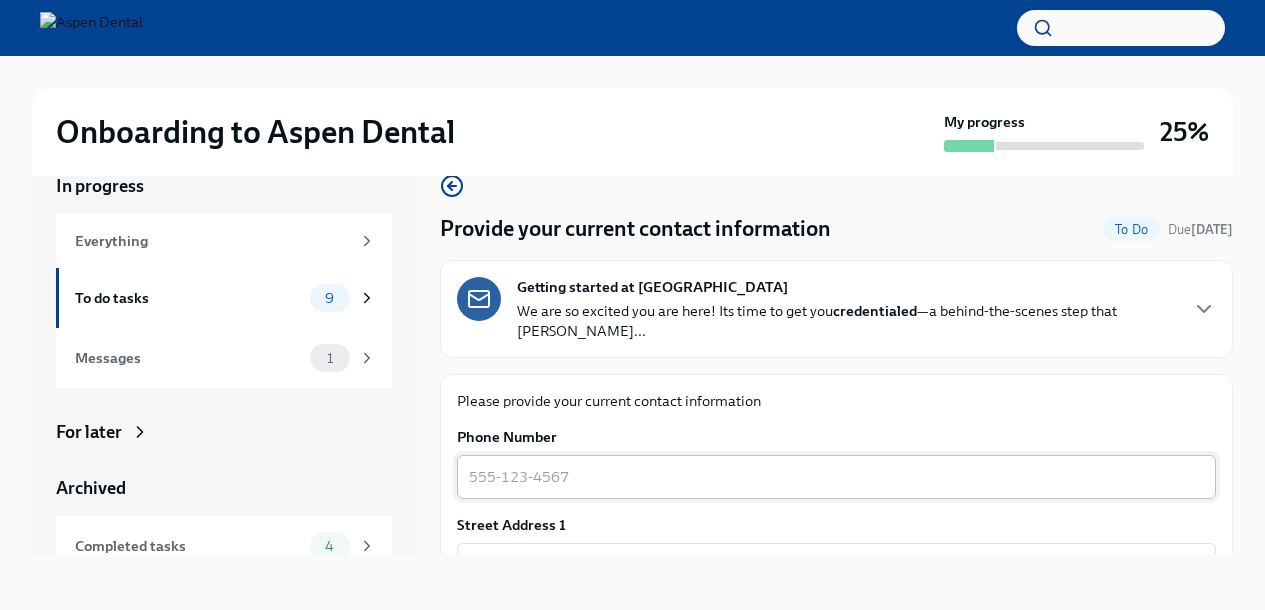click on "Phone Number" at bounding box center [836, 477] 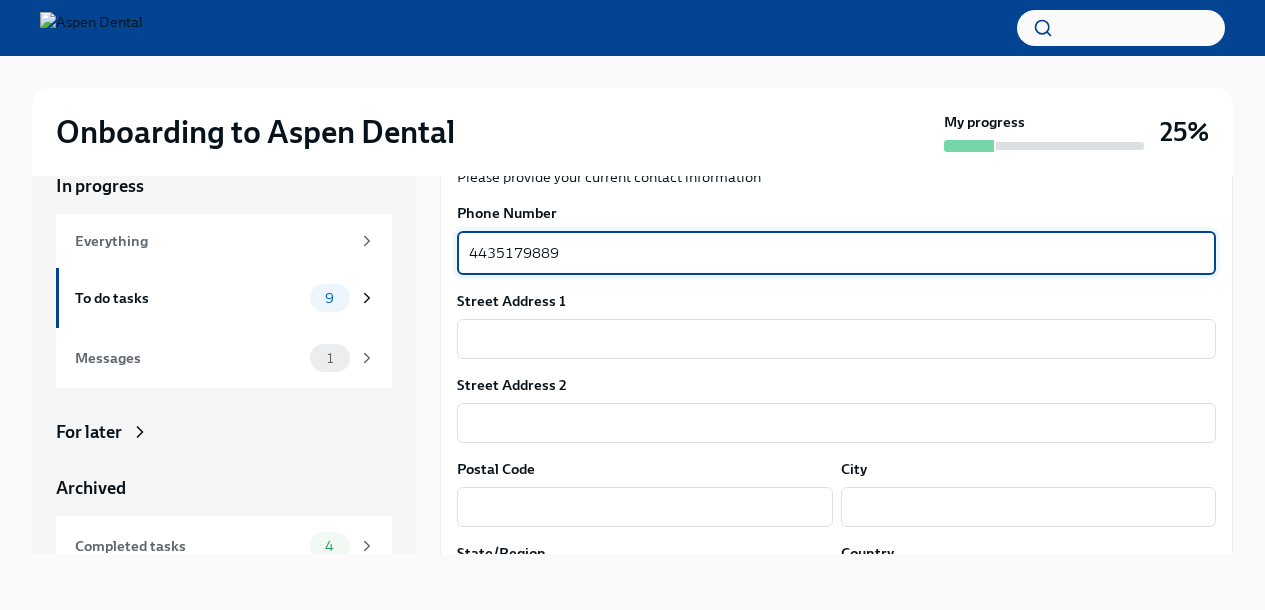 scroll, scrollTop: 255, scrollLeft: 0, axis: vertical 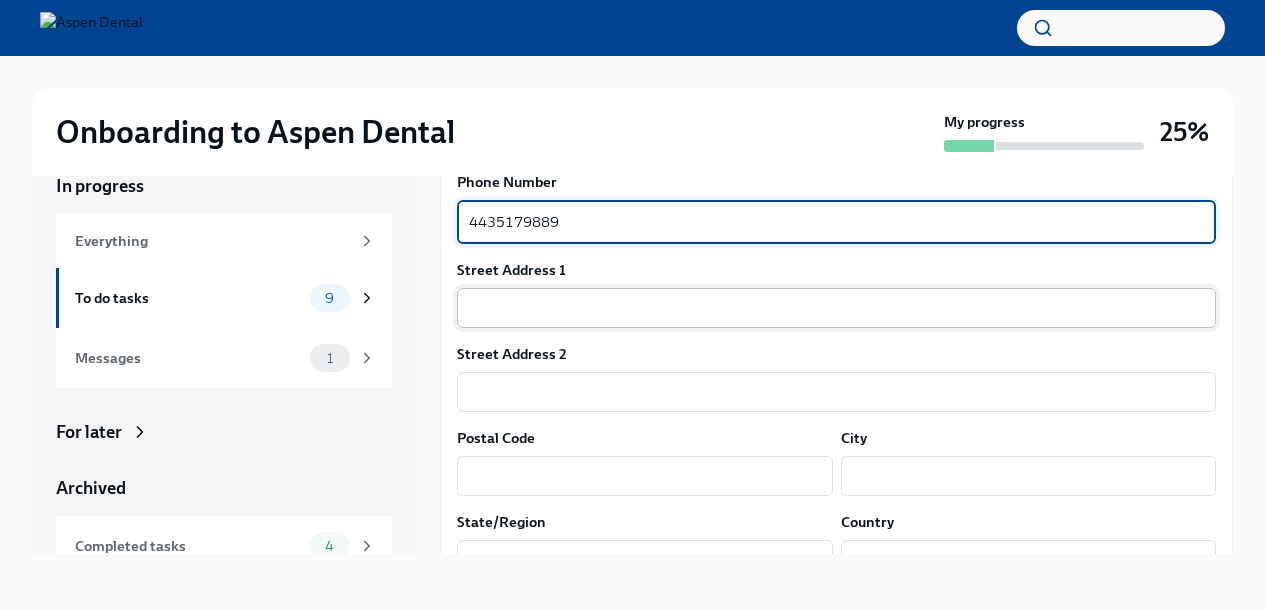 type on "4435179889" 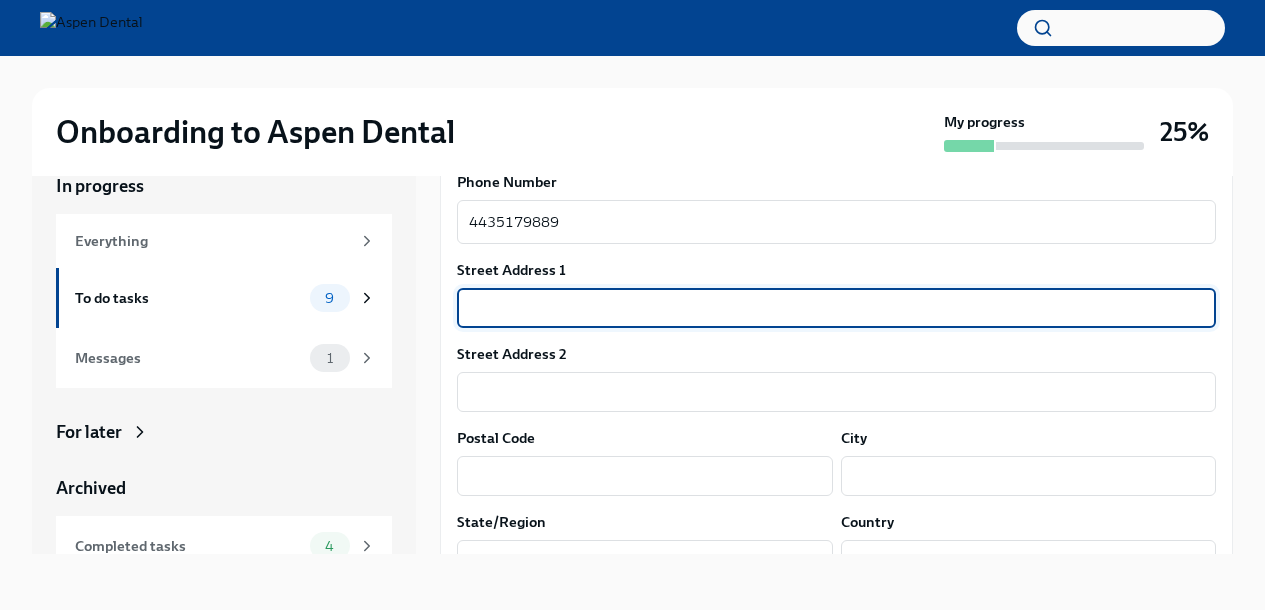 click at bounding box center [836, 308] 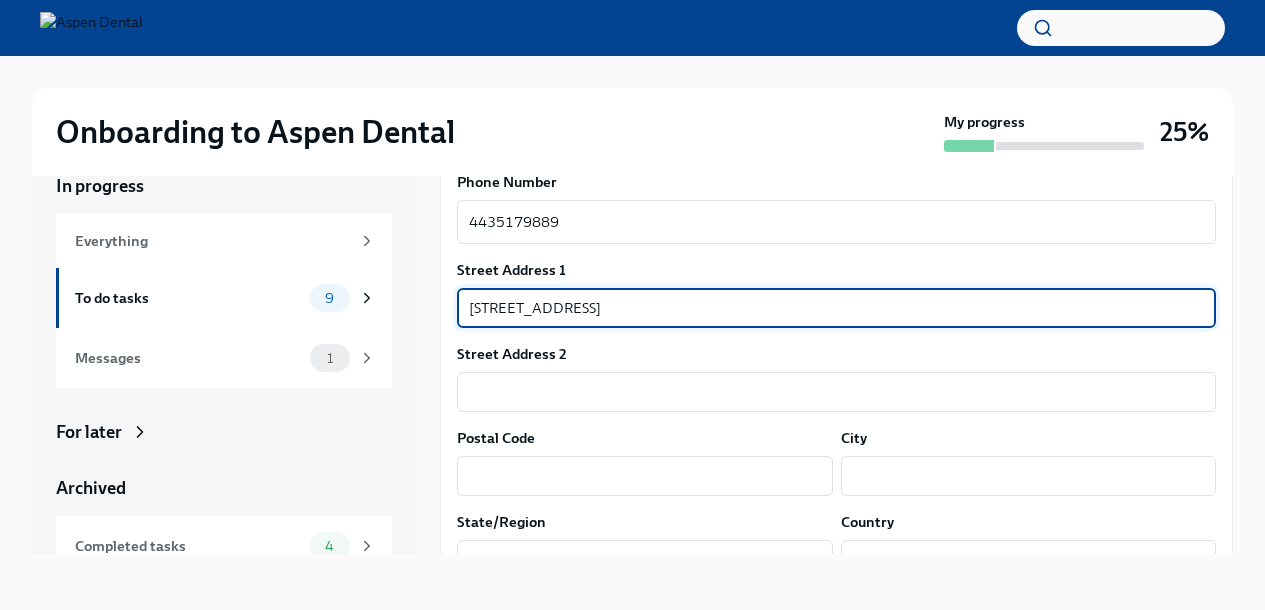 type on "20613" 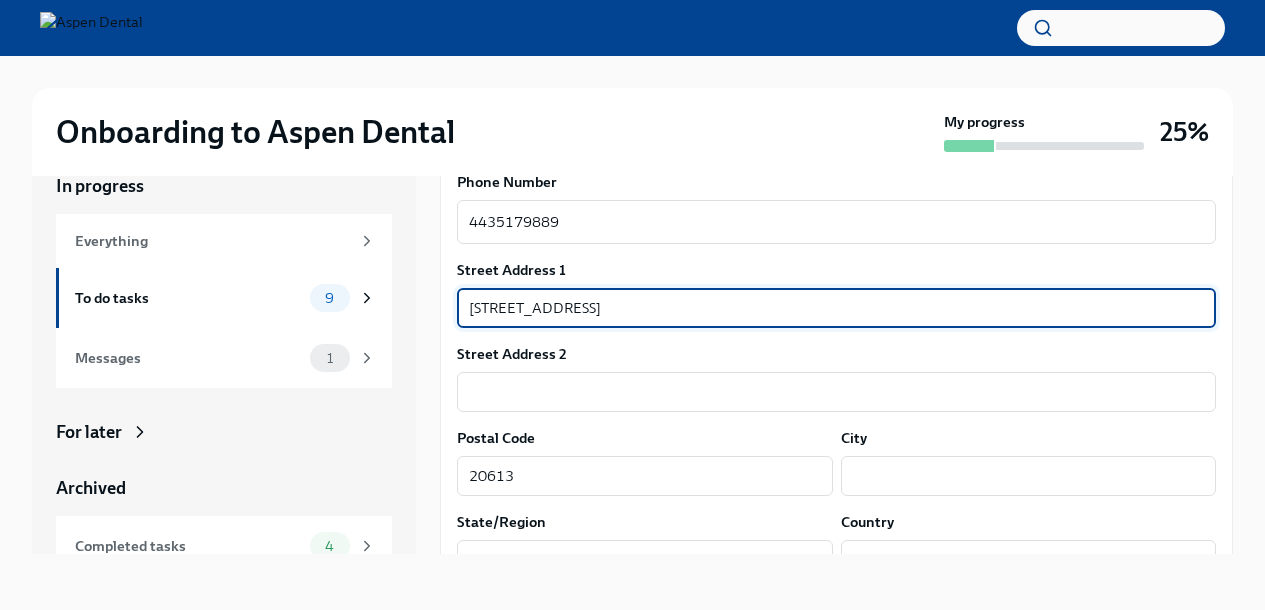 type on "Brandywine" 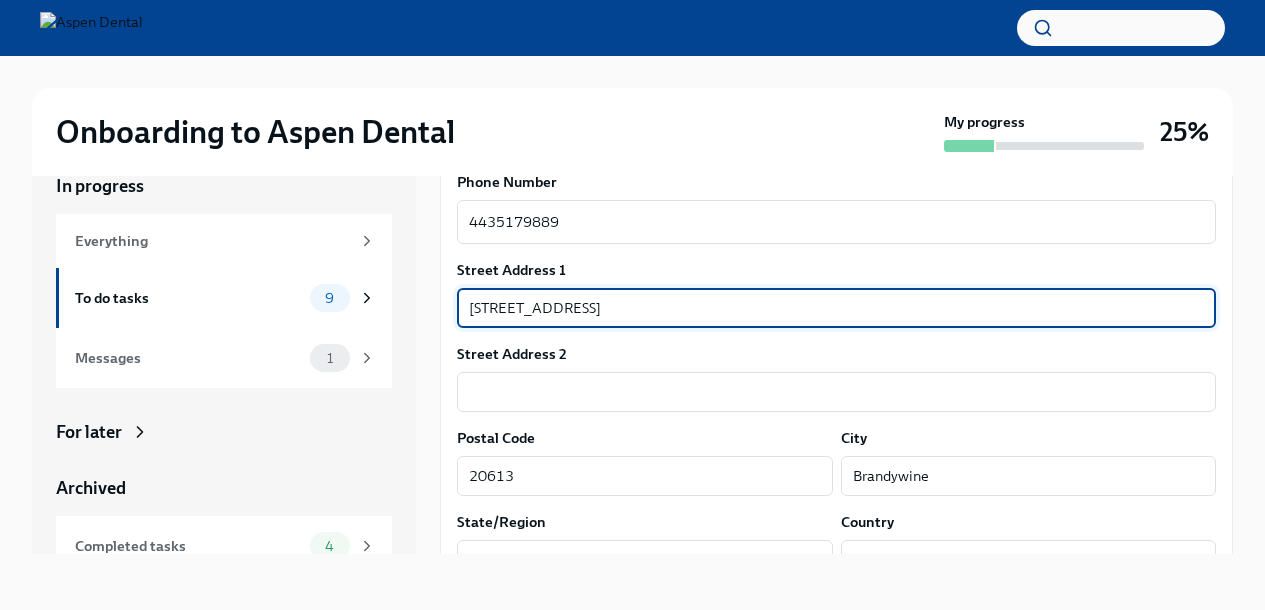 type on "MD" 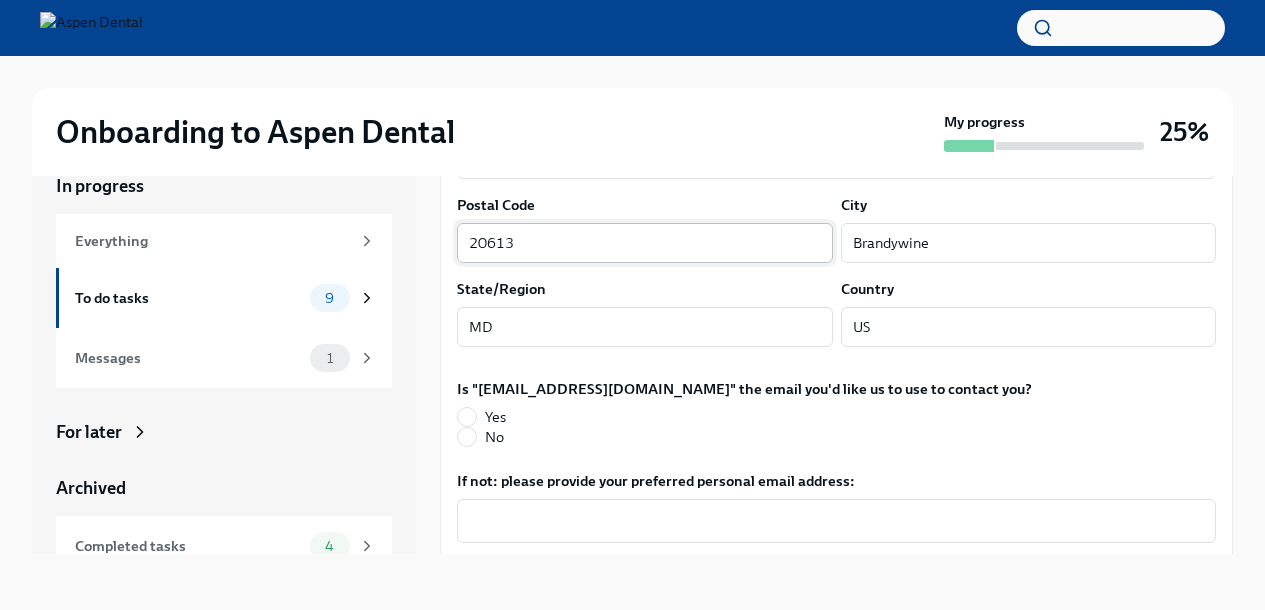 scroll, scrollTop: 489, scrollLeft: 0, axis: vertical 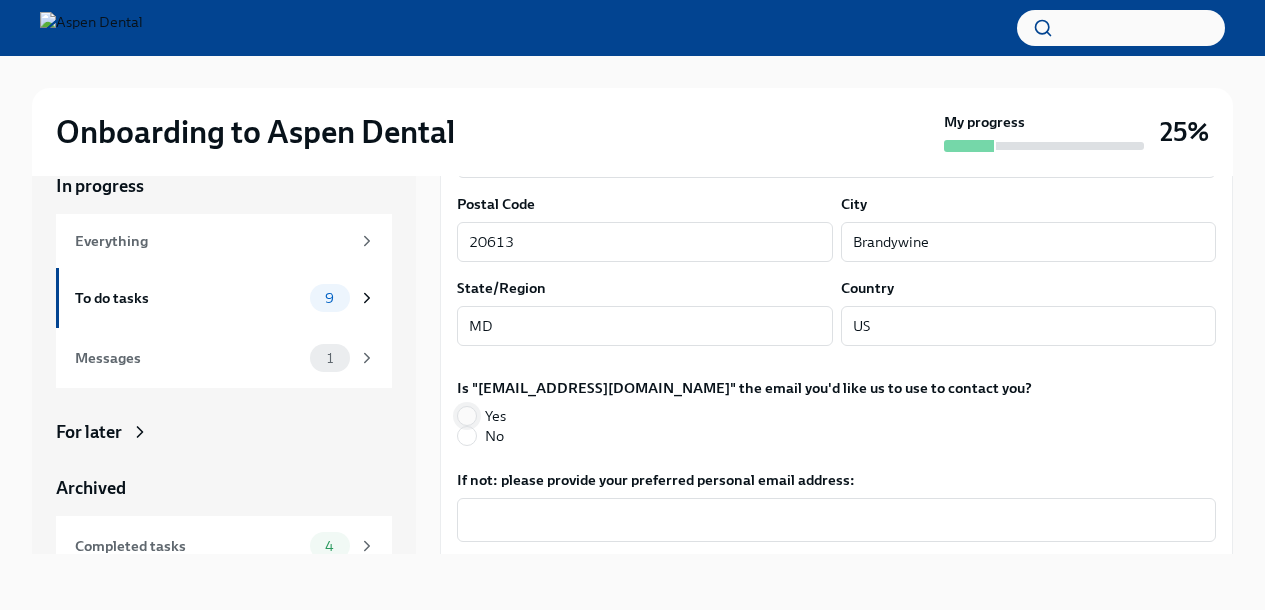 click on "Yes" at bounding box center (467, 416) 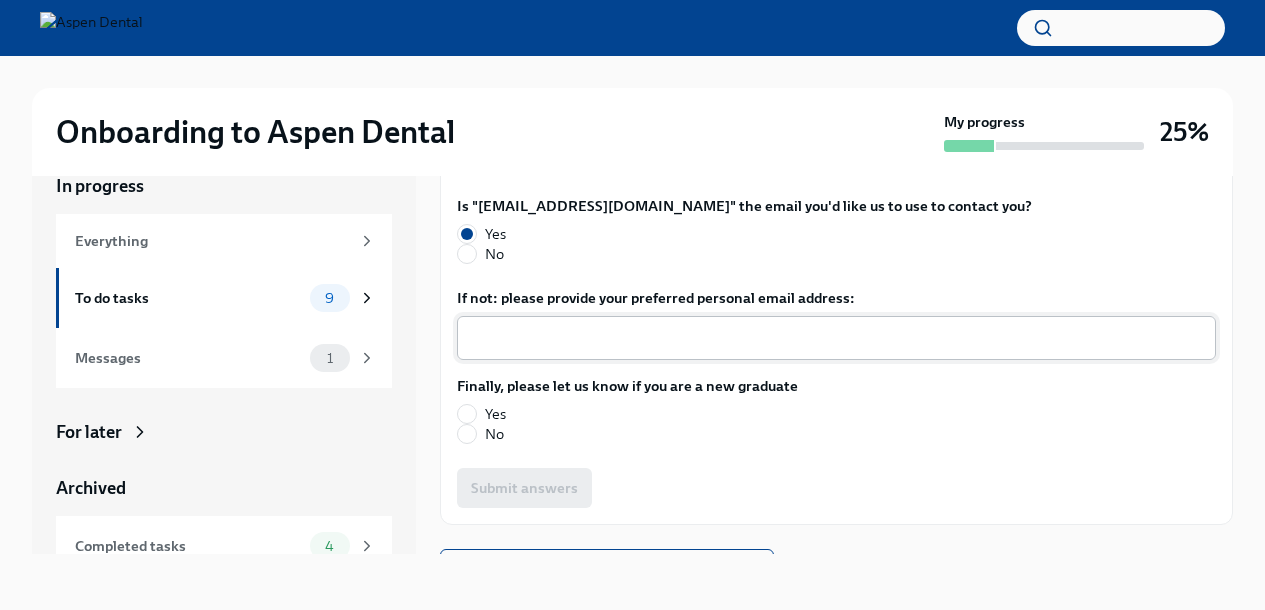 scroll, scrollTop: 686, scrollLeft: 0, axis: vertical 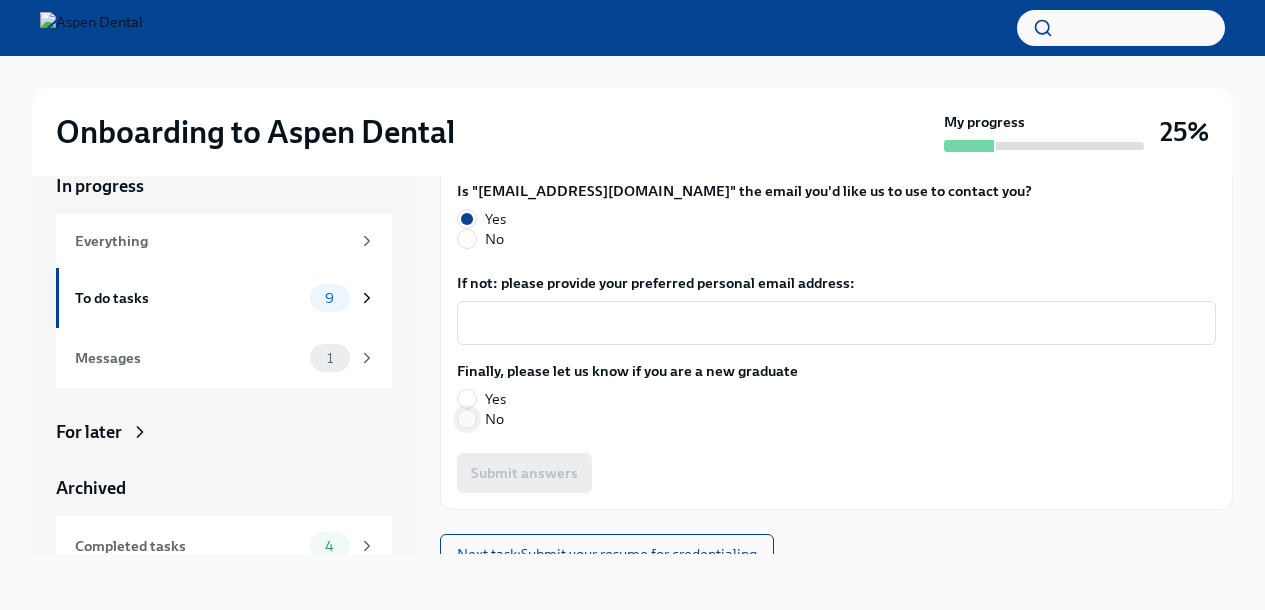 click on "No" at bounding box center (467, 419) 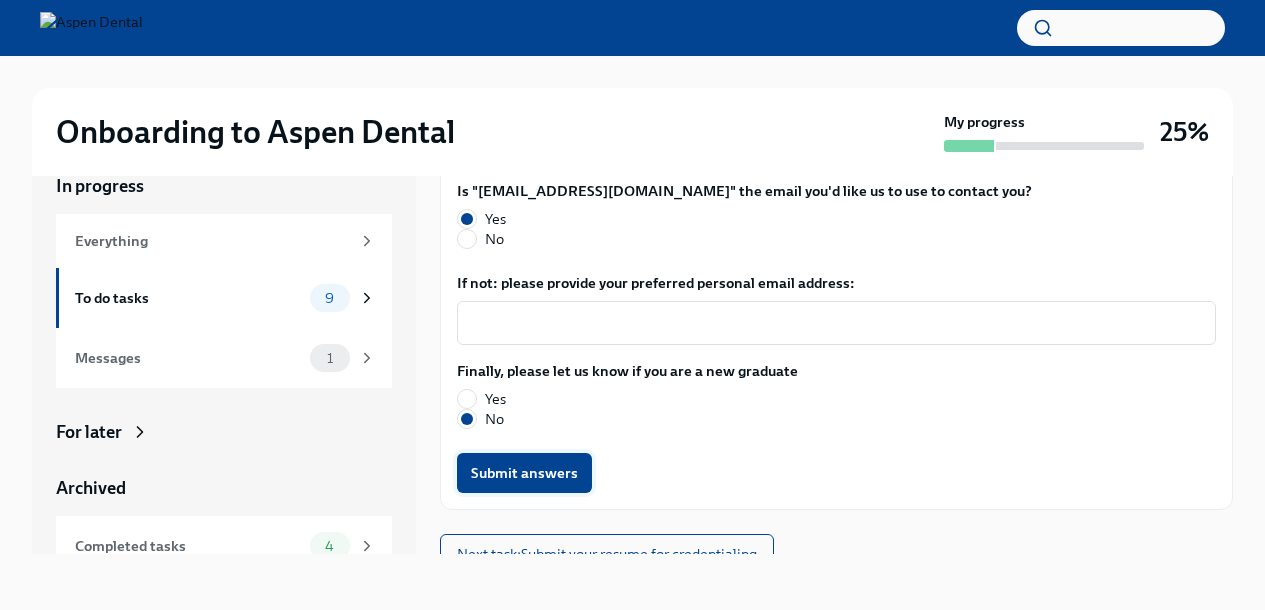 click on "Submit answers" at bounding box center [524, 473] 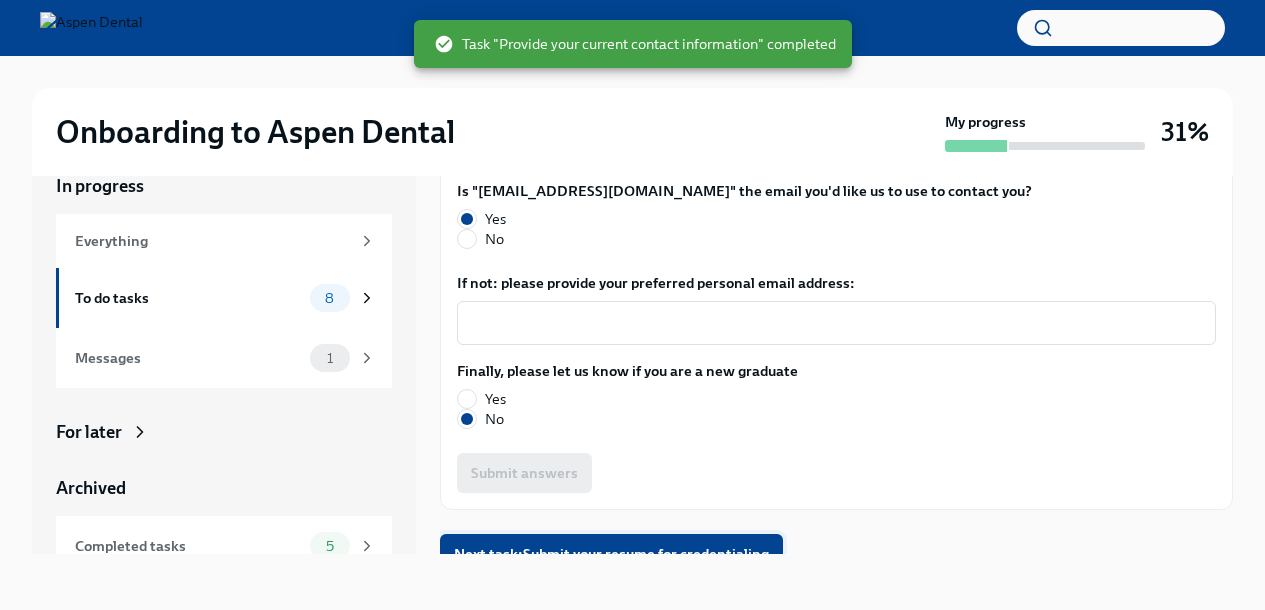 click on "Next task :  Submit your resume for credentialing" at bounding box center (611, 554) 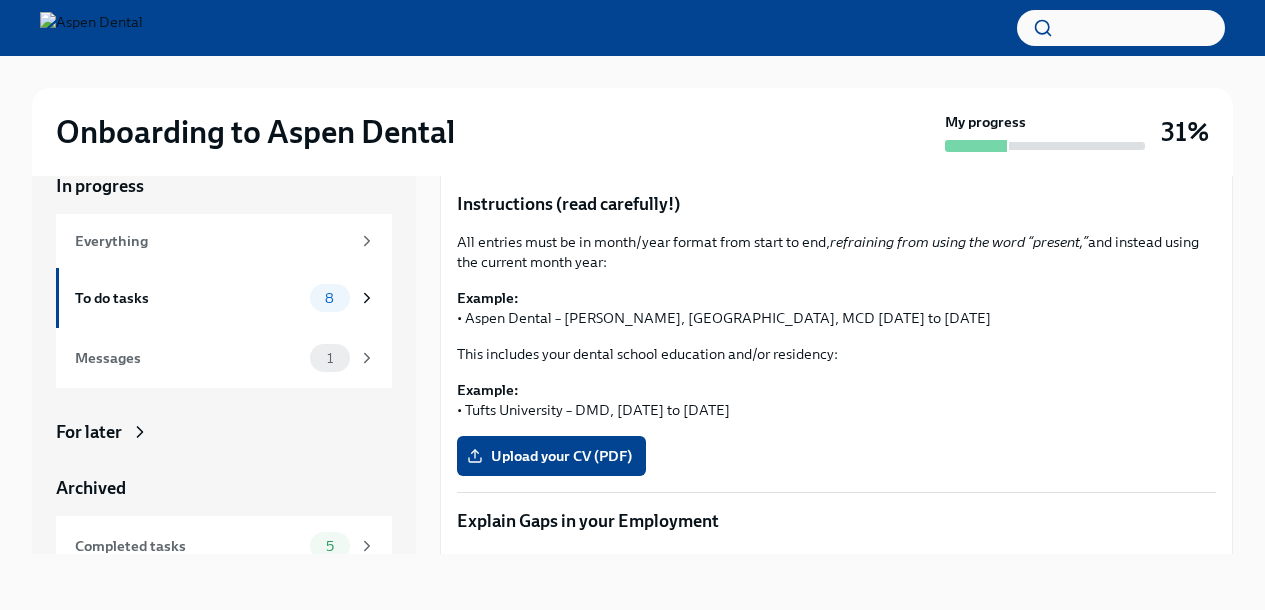 scroll, scrollTop: 317, scrollLeft: 0, axis: vertical 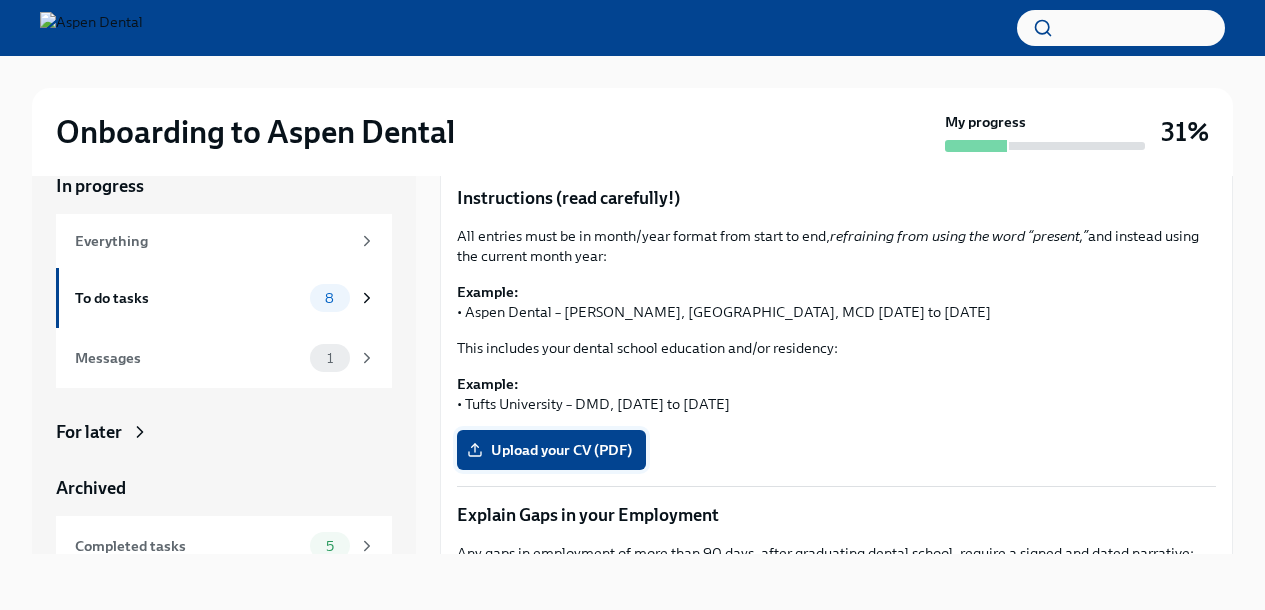 click on "Upload your CV (PDF)" at bounding box center [551, 450] 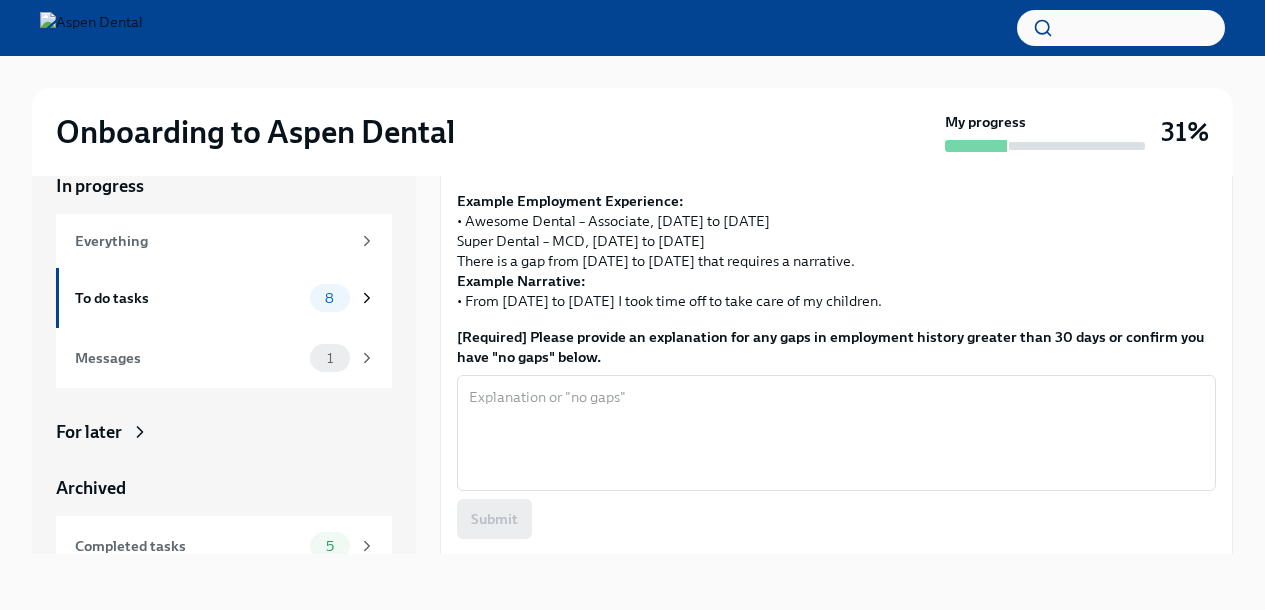 scroll, scrollTop: 707, scrollLeft: 0, axis: vertical 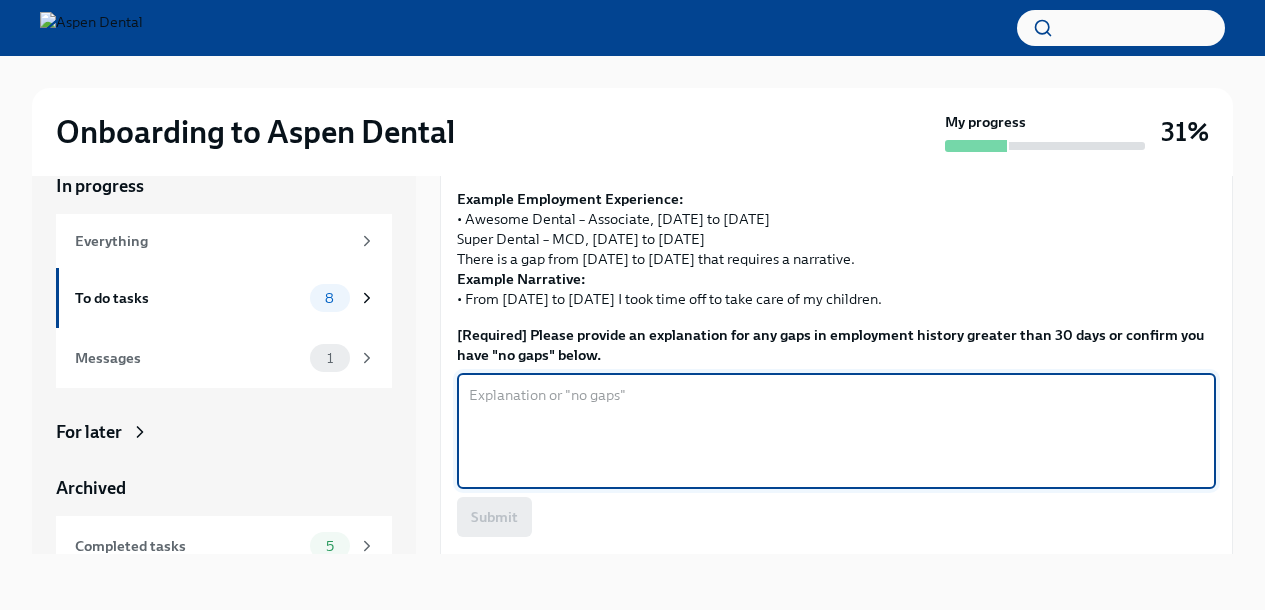 click on "[Required] Please provide an explanation for any gaps in employment history greater than 30 days or confirm you have "no gaps" below." at bounding box center (836, 431) 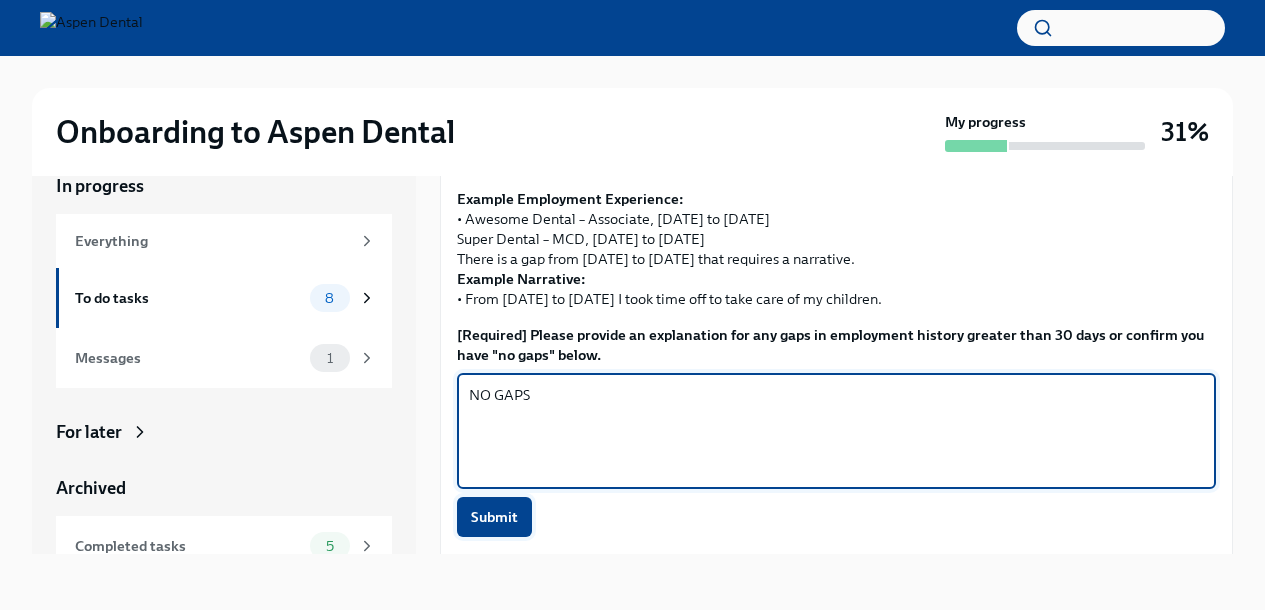 type on "NO GAPS" 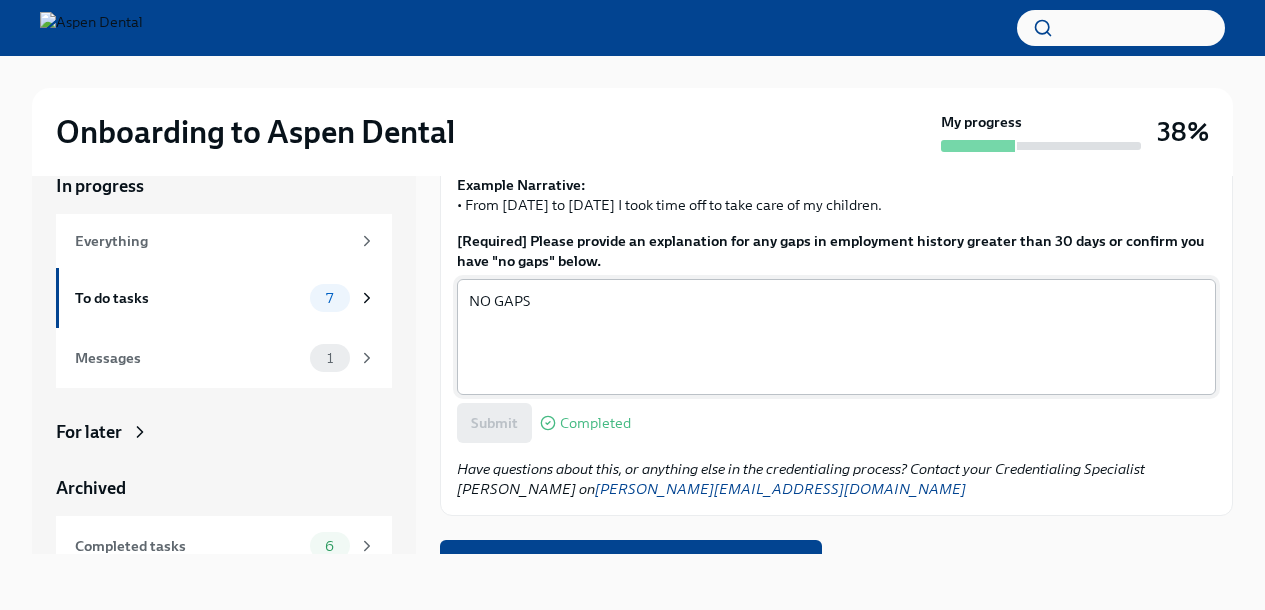 scroll, scrollTop: 807, scrollLeft: 0, axis: vertical 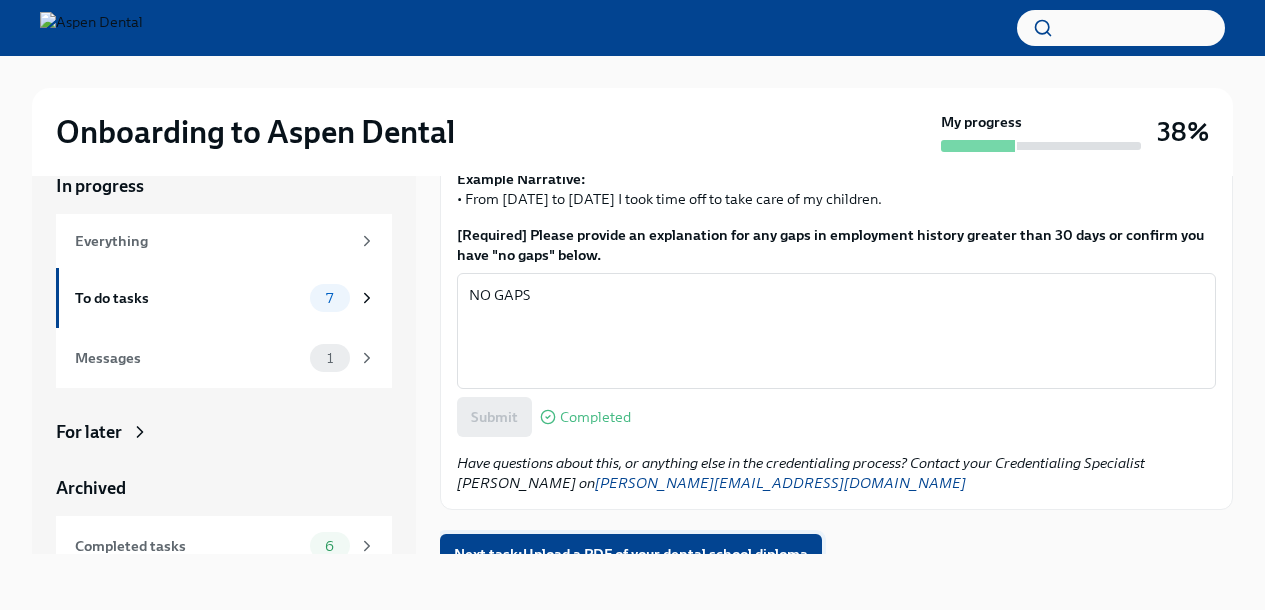 click on "Next task :  Upload a PDF of your dental school diploma" at bounding box center (631, 554) 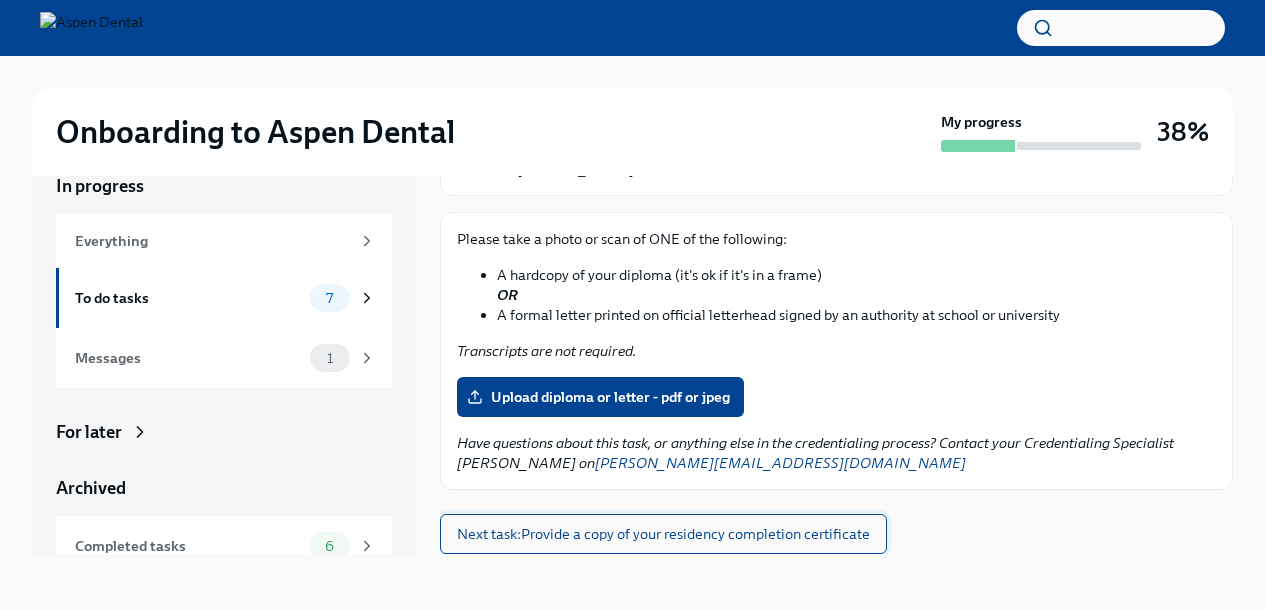scroll, scrollTop: 0, scrollLeft: 0, axis: both 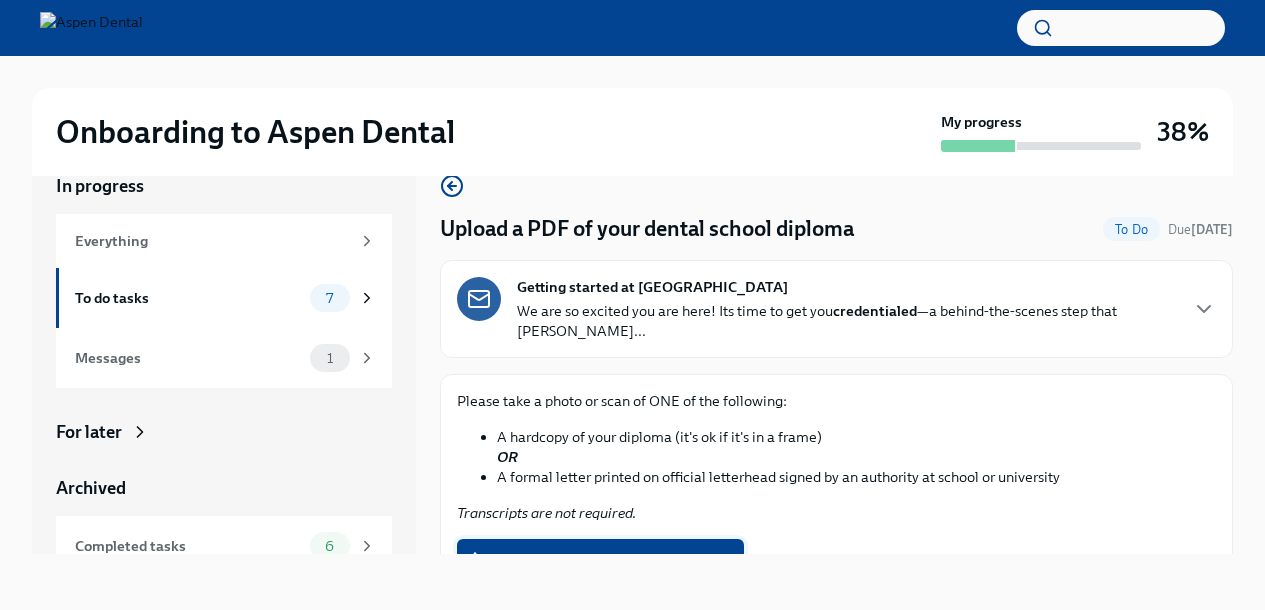click on "Upload diploma or letter - pdf or jpeg" at bounding box center [600, 559] 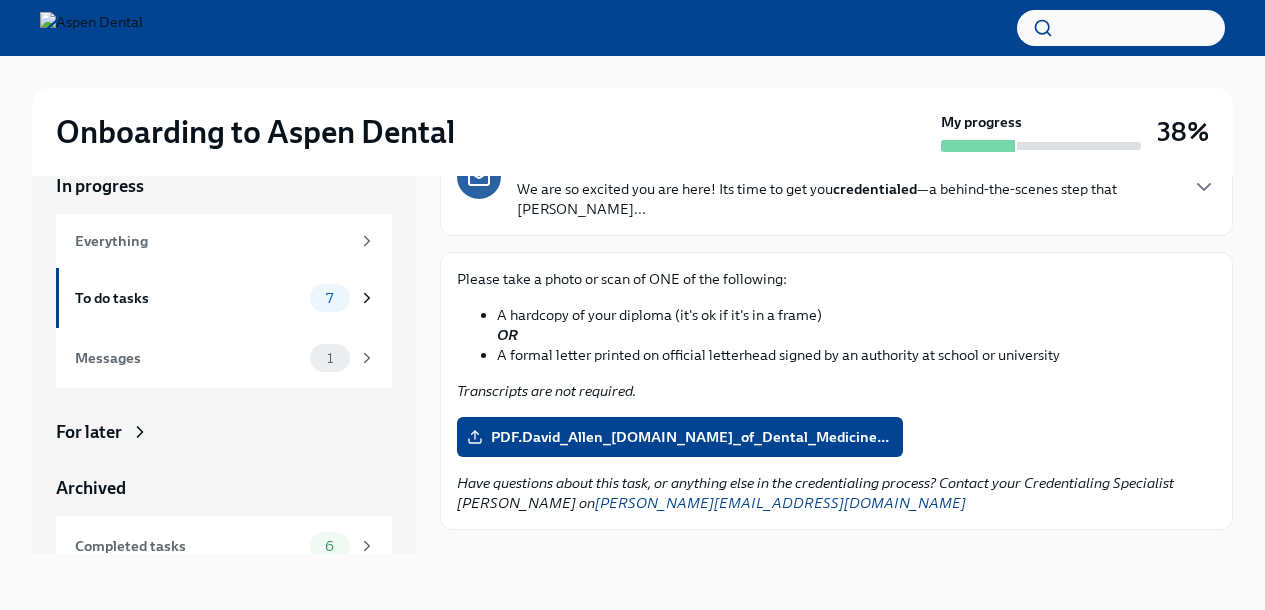 scroll, scrollTop: 142, scrollLeft: 0, axis: vertical 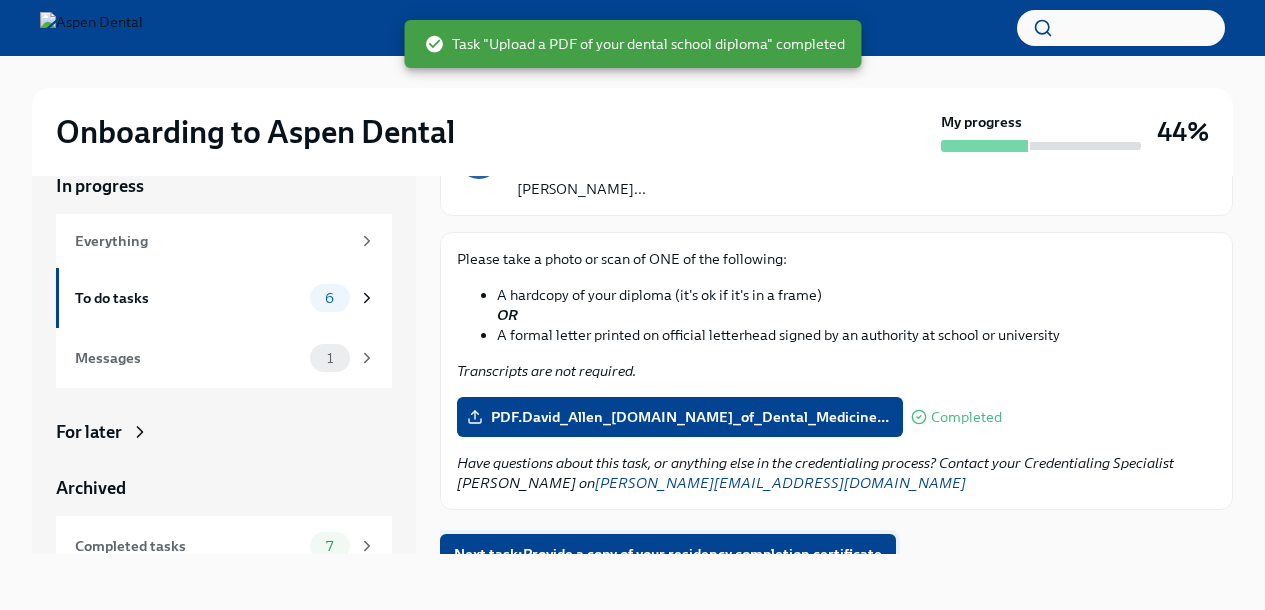 click on "Next task :  Provide a copy of your residency completion certificate" at bounding box center (668, 554) 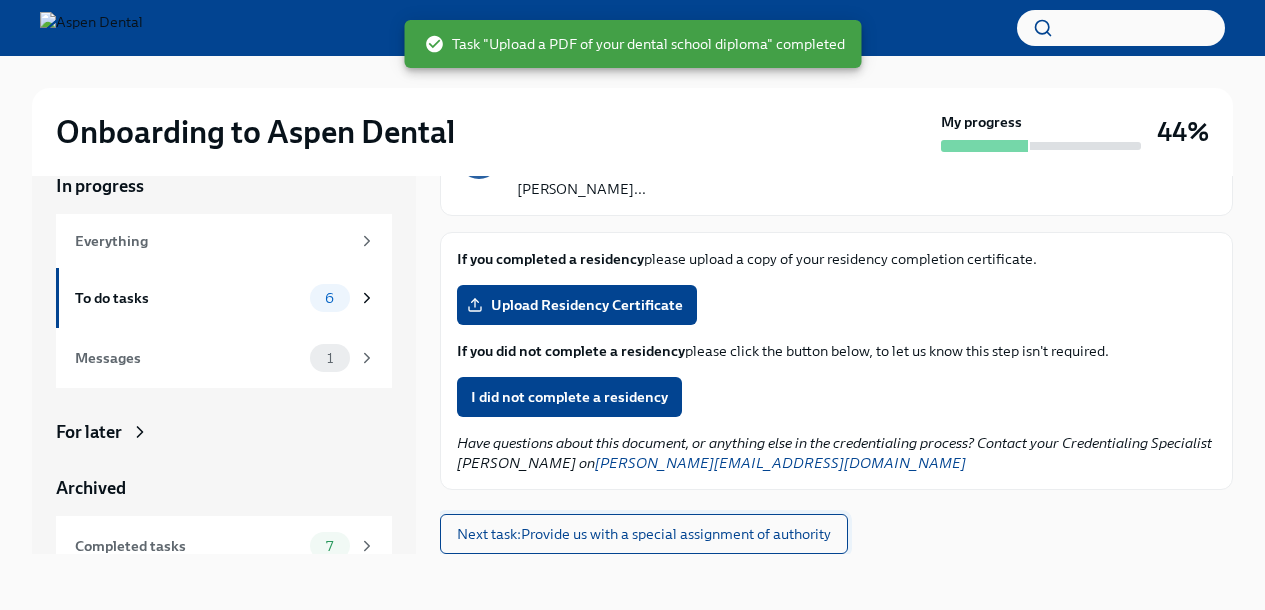 scroll, scrollTop: 0, scrollLeft: 0, axis: both 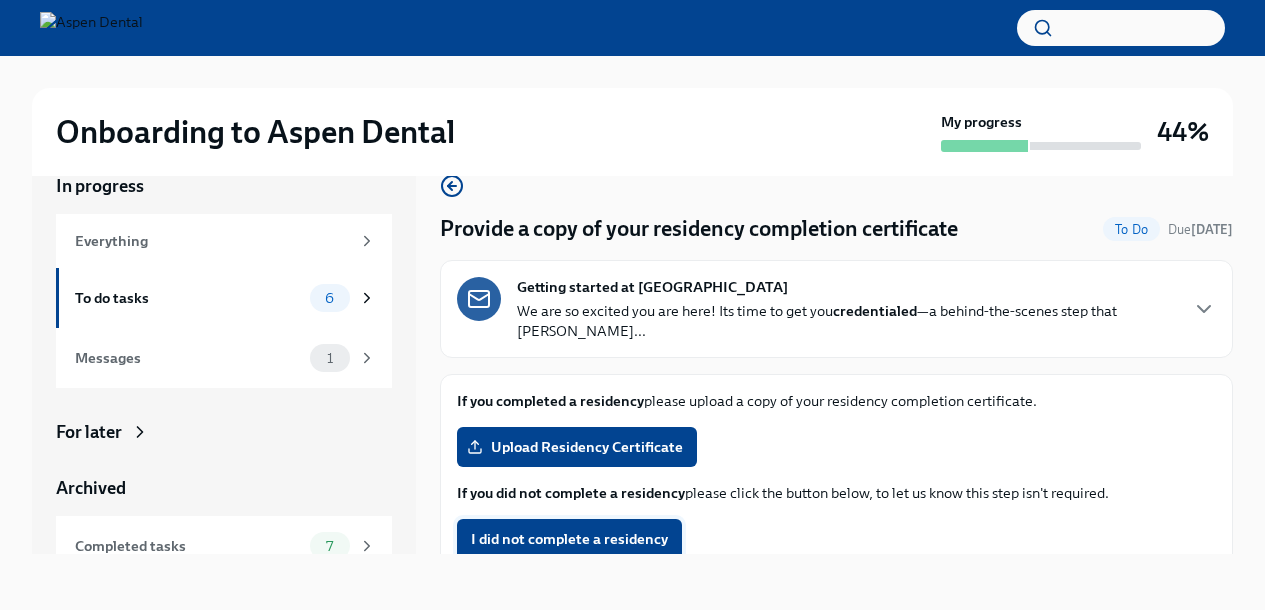 click on "I did not complete a residency" at bounding box center [569, 539] 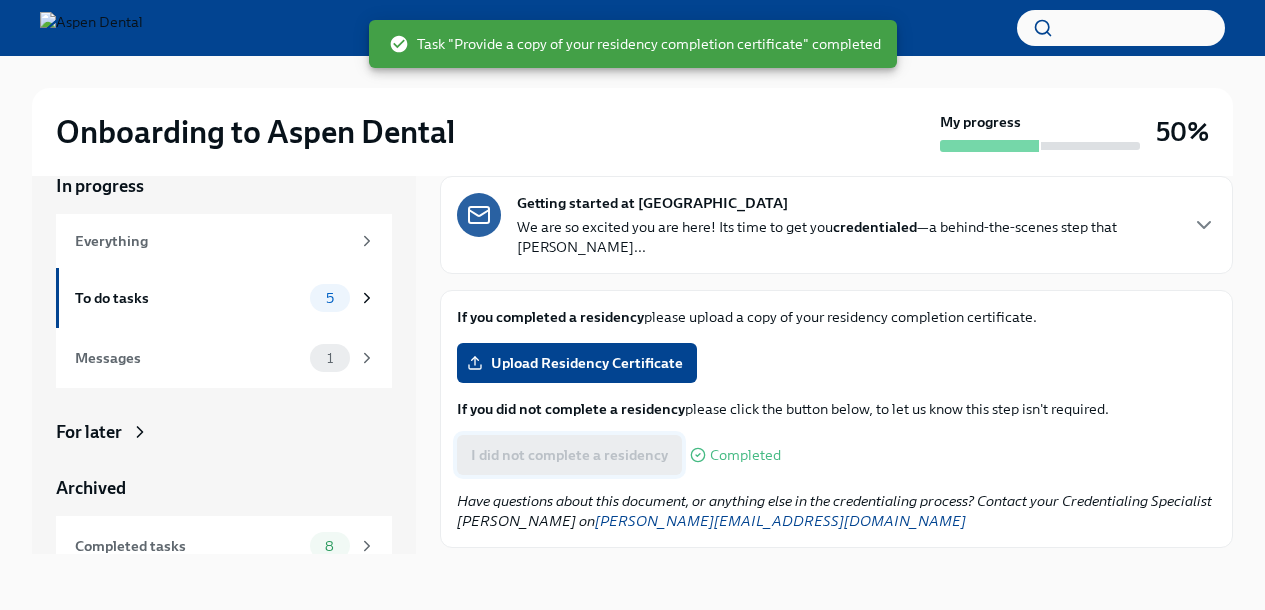 scroll, scrollTop: 122, scrollLeft: 0, axis: vertical 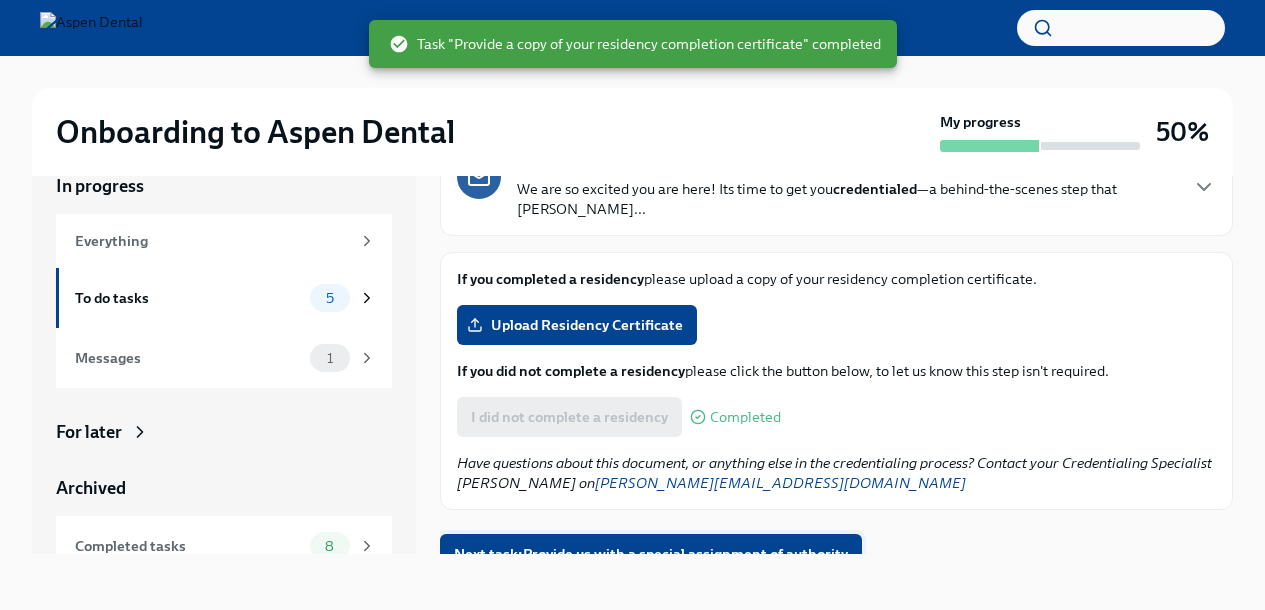 click on "Next task :  Provide us with a special assignment of authority" at bounding box center [651, 554] 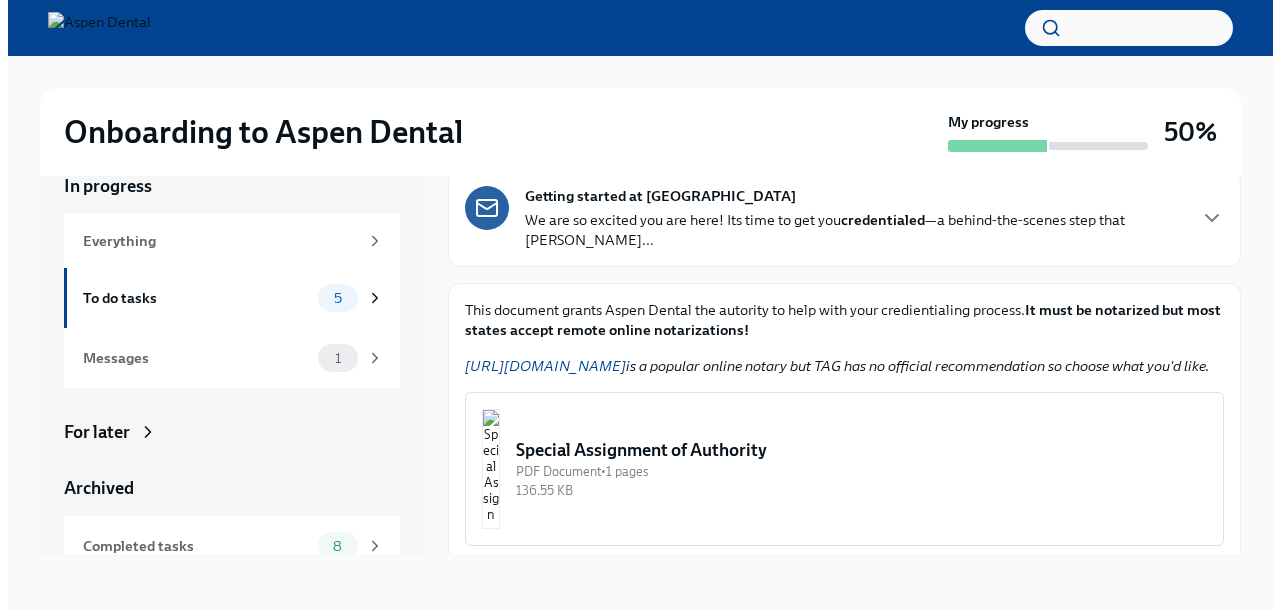 scroll, scrollTop: 88, scrollLeft: 0, axis: vertical 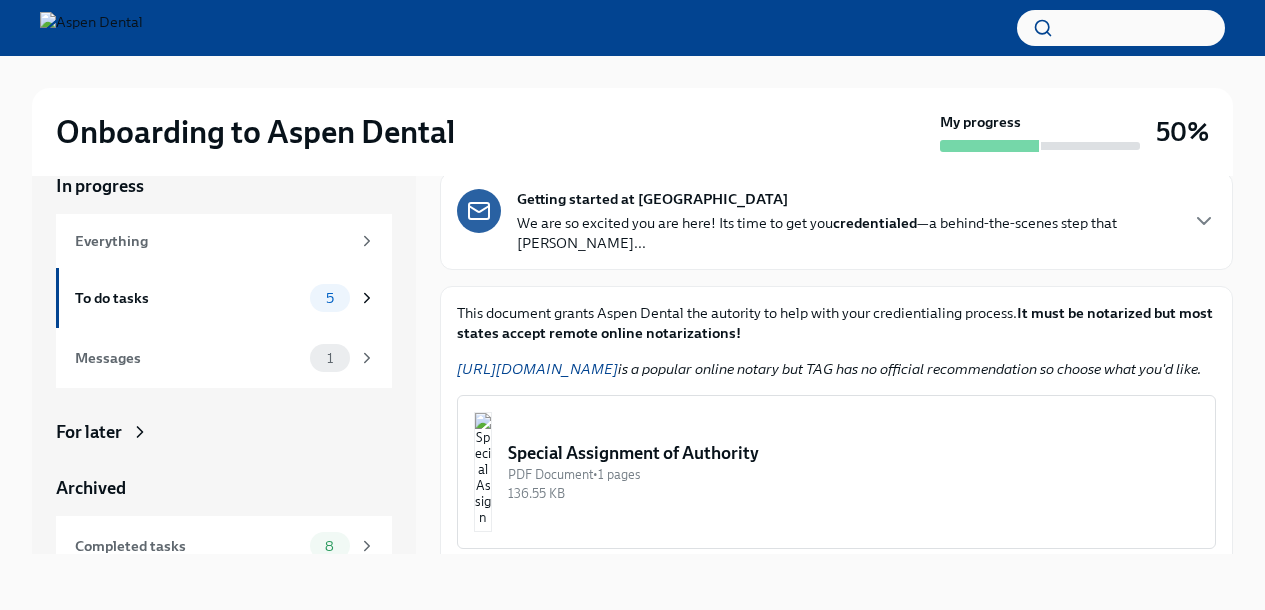 click at bounding box center (483, 472) 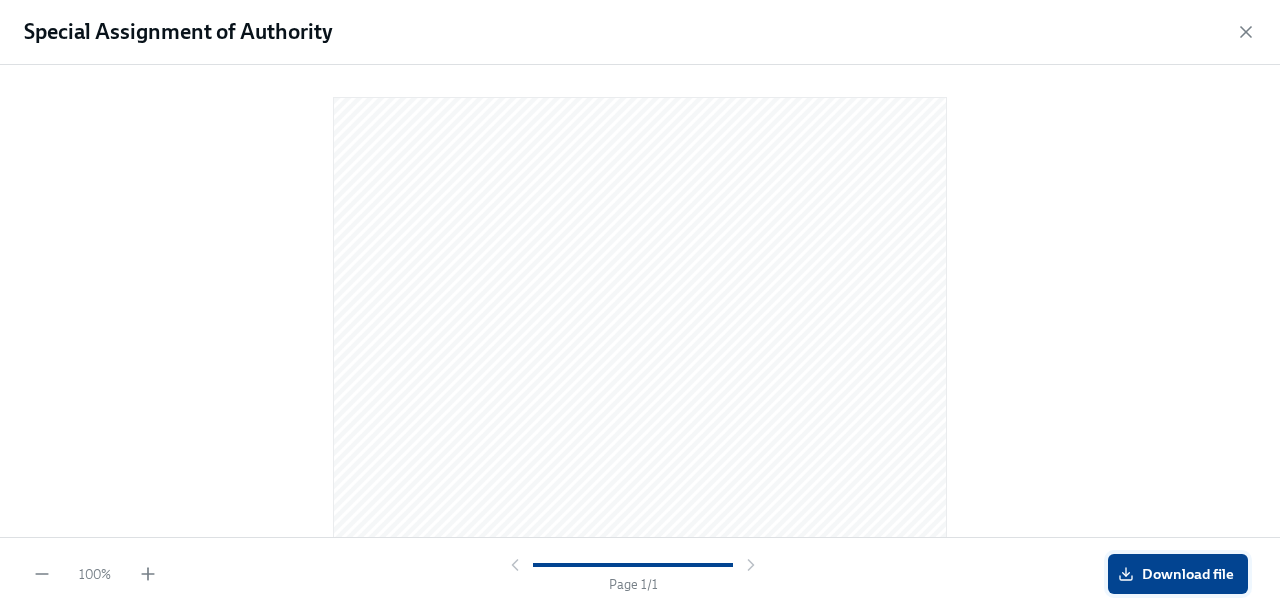 click on "Download file" at bounding box center [1178, 574] 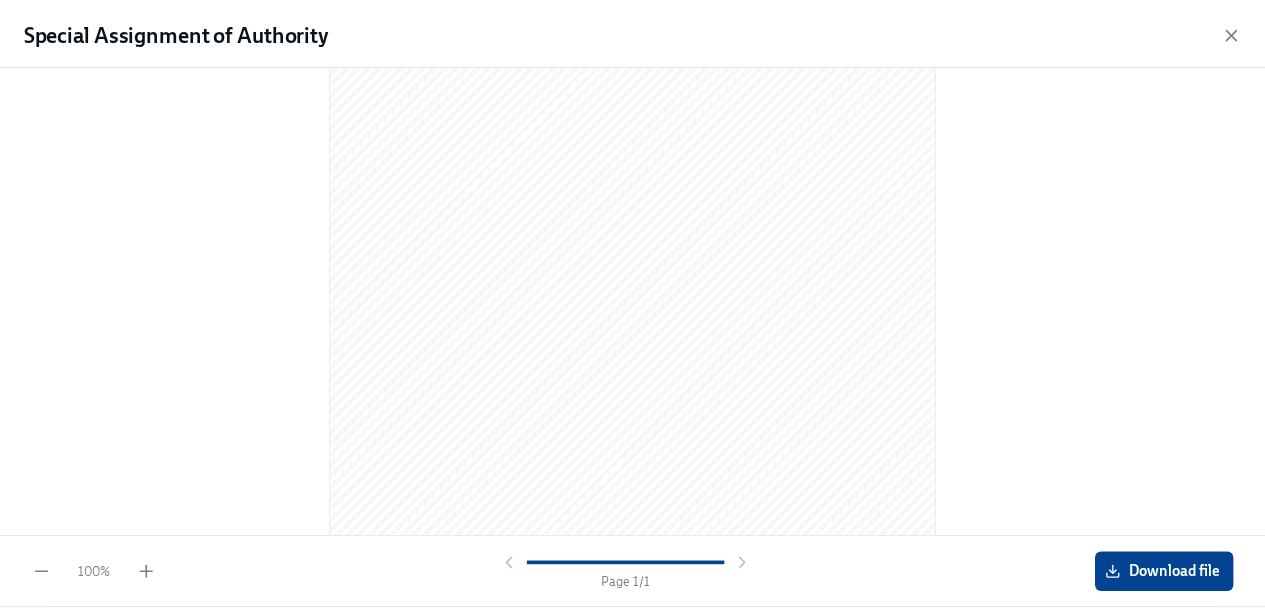 scroll, scrollTop: 0, scrollLeft: 0, axis: both 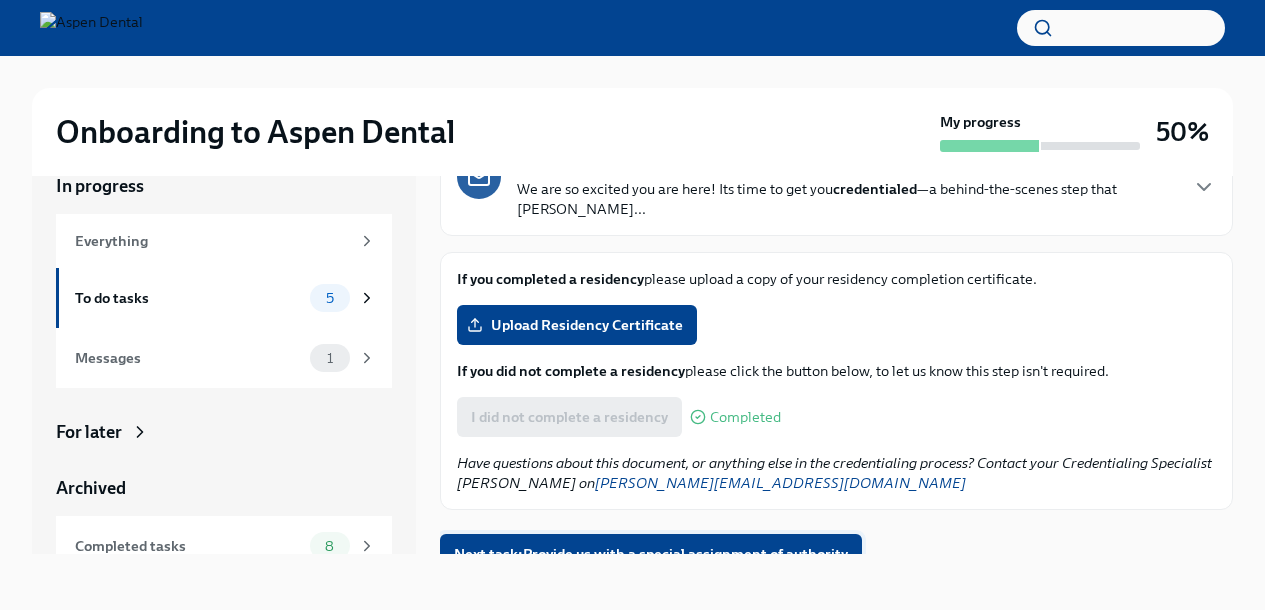 click on "Next task :  Provide us with a special assignment of authority" at bounding box center (651, 554) 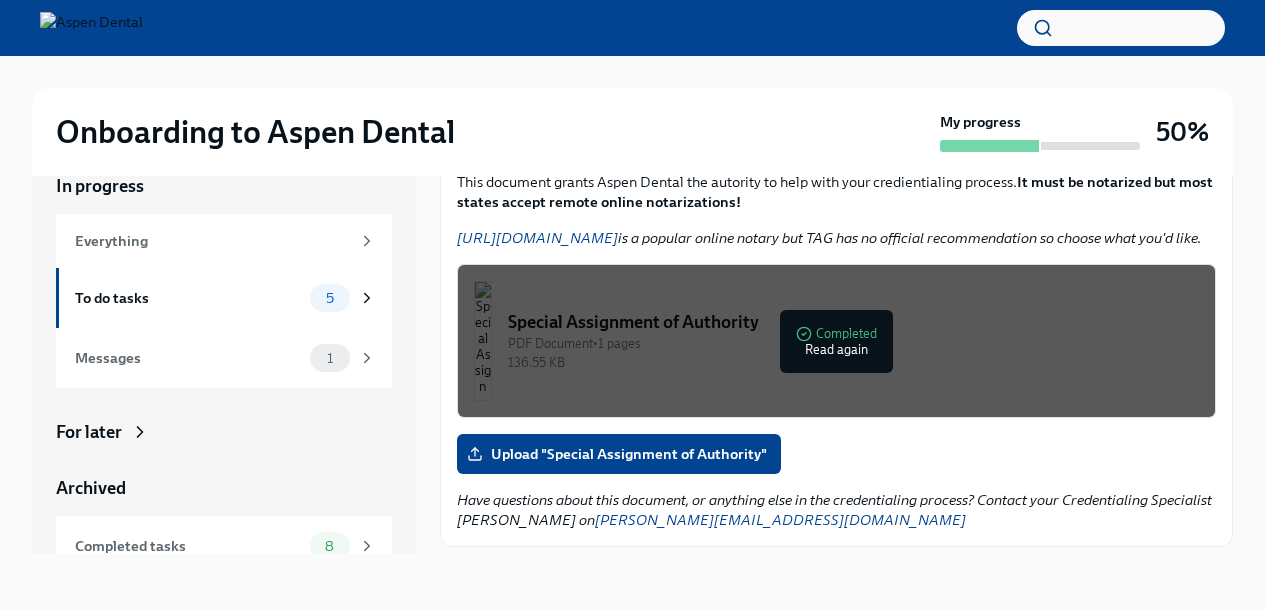 scroll, scrollTop: 276, scrollLeft: 0, axis: vertical 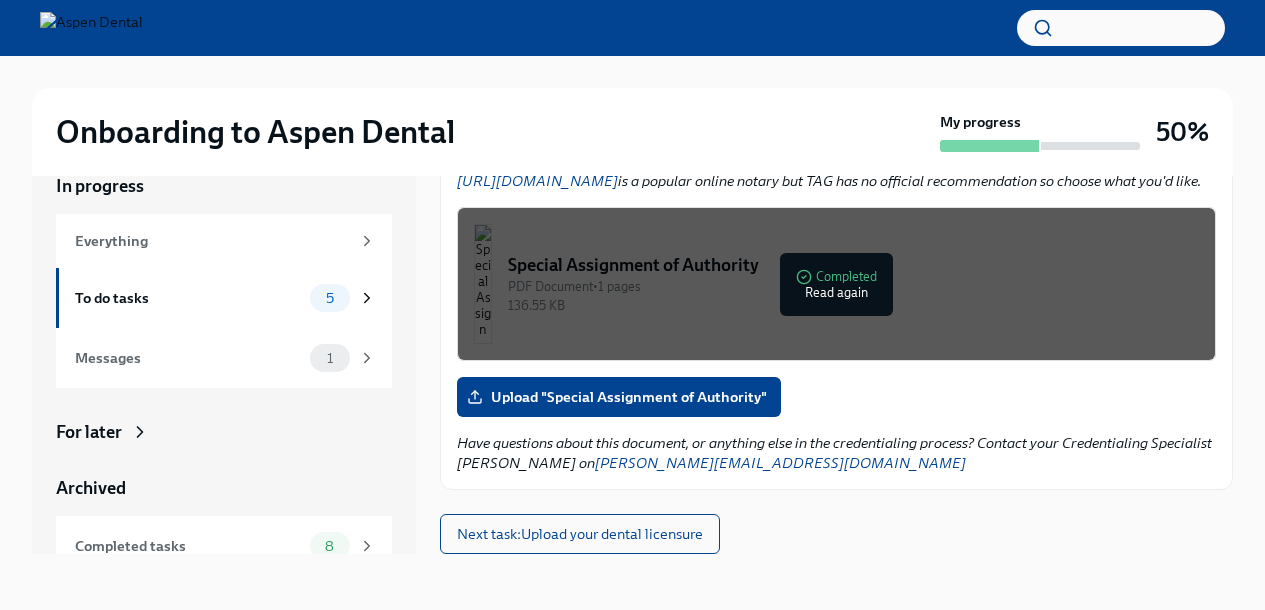click on "This document grants Aspen Dental the autority to help with your credientialing process.  It must be notarized but most states accept remote online notarizations!
[URL][DOMAIN_NAME]  is a popular online notary but TAG has no official recommendation so choose what you'd like. Special Assignment of Authority PDF Document  •  1 pages 136.55 KB Completed Read again Upload "Special Assignment of Authority" Have questions about this document, or anything else in the credentialing process? Contact your Credentialing Specialist [PERSON_NAME] on  [PERSON_NAME][EMAIL_ADDRESS][DOMAIN_NAME]" at bounding box center (836, 294) 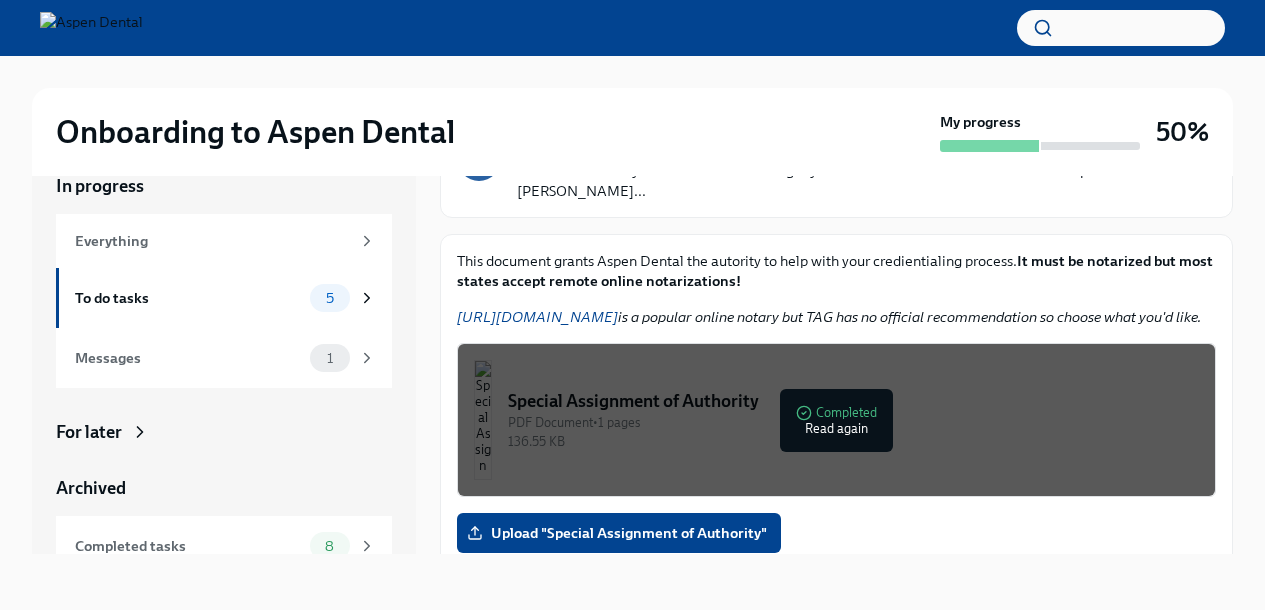 scroll, scrollTop: 124, scrollLeft: 0, axis: vertical 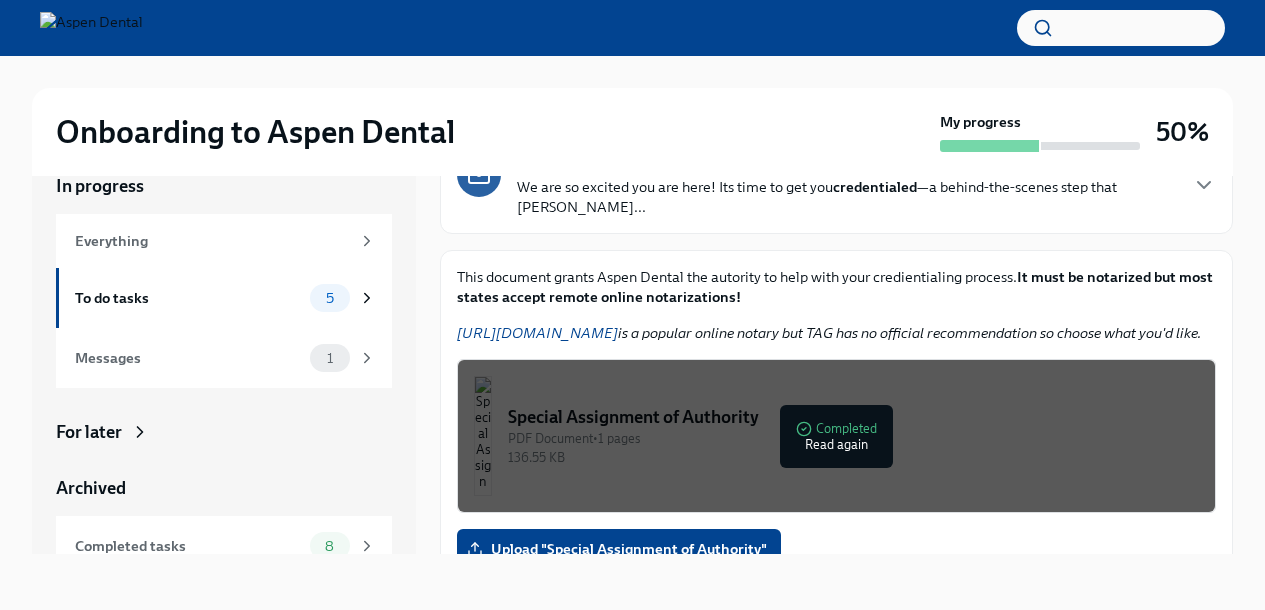 click on "[URL][DOMAIN_NAME]" at bounding box center (537, 333) 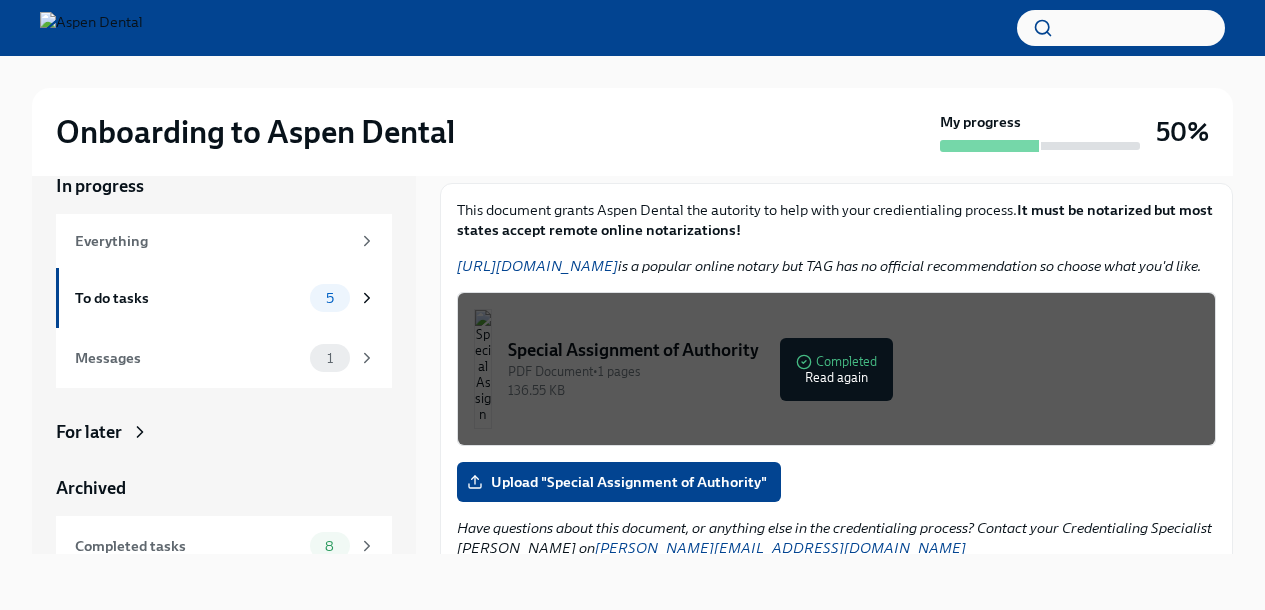 scroll, scrollTop: 214, scrollLeft: 0, axis: vertical 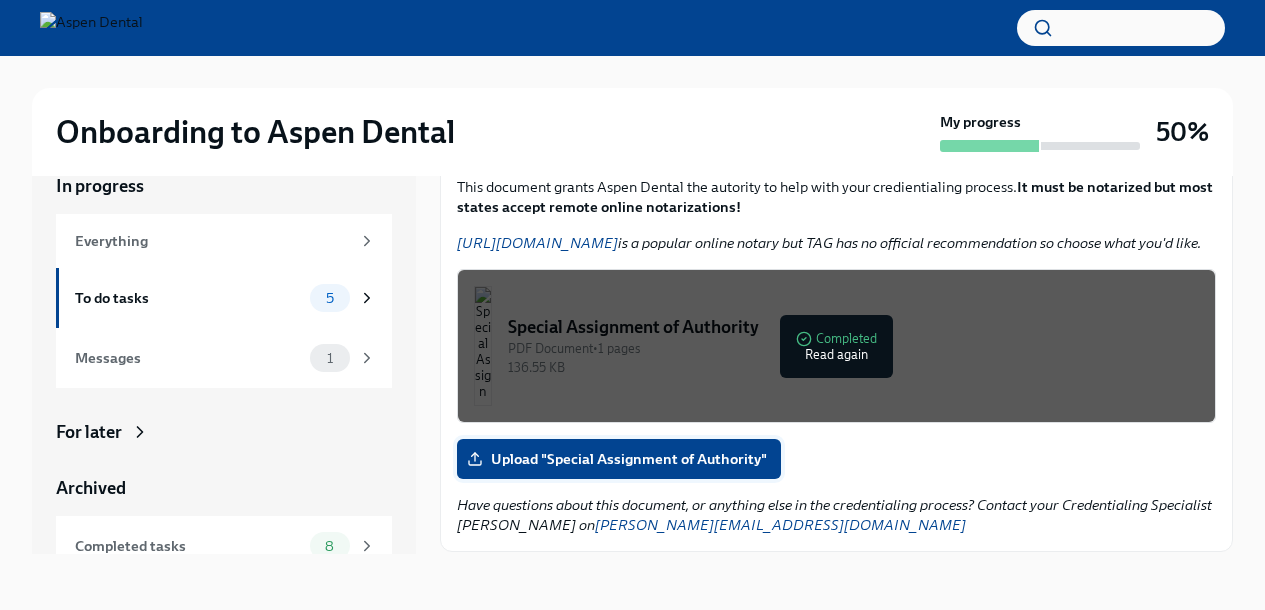 click on "Upload "Special Assignment of Authority"" at bounding box center [619, 459] 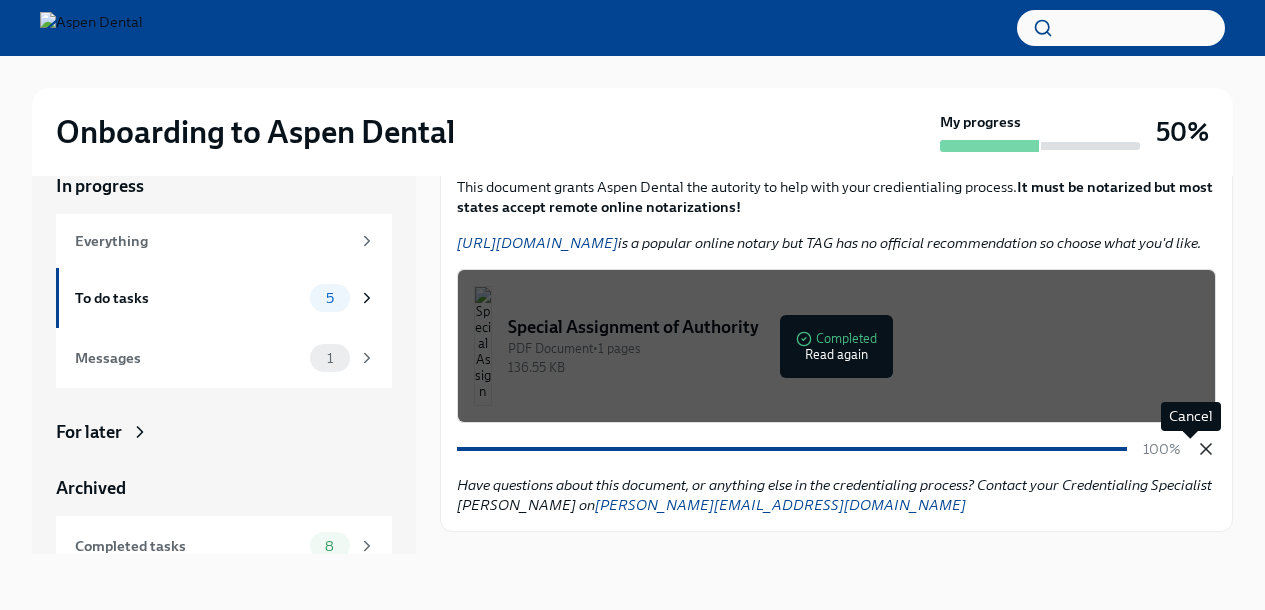 click 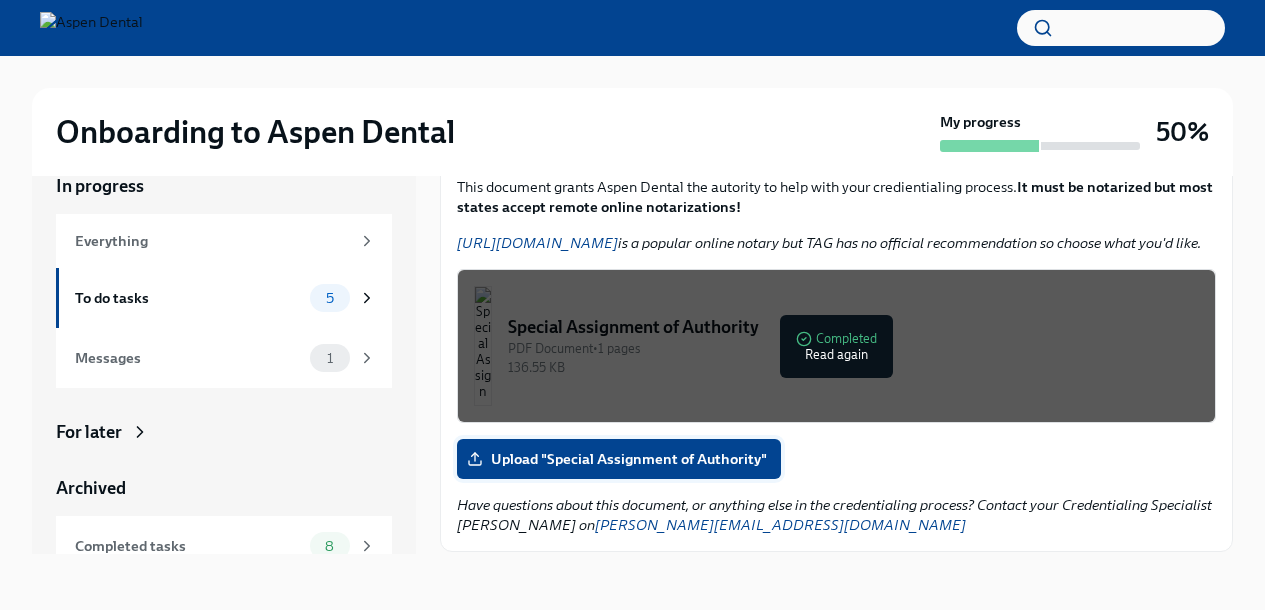 click on "Upload "Special Assignment of Authority"" at bounding box center [619, 459] 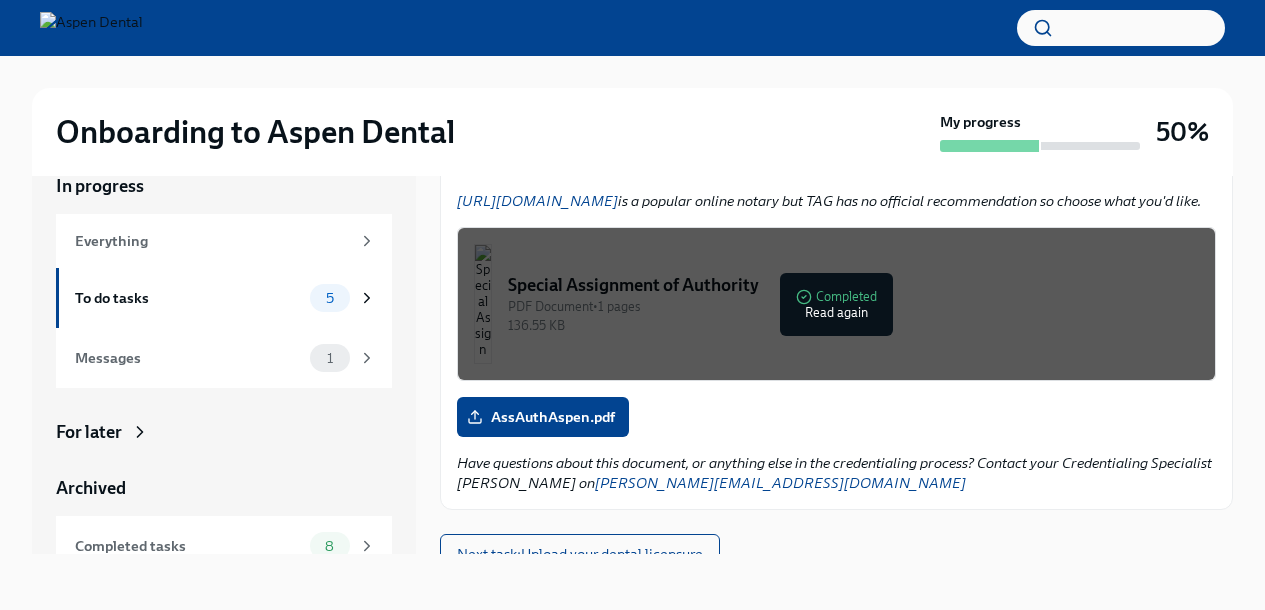 scroll, scrollTop: 276, scrollLeft: 0, axis: vertical 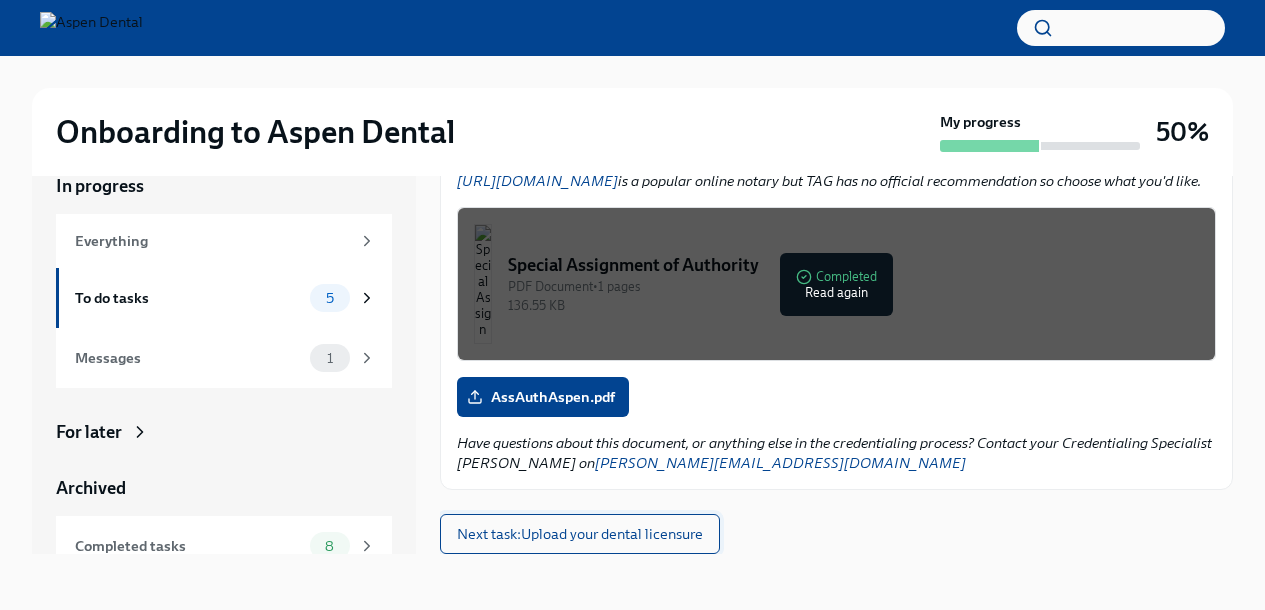 click on "Next task :  Upload your dental licensure" at bounding box center (580, 534) 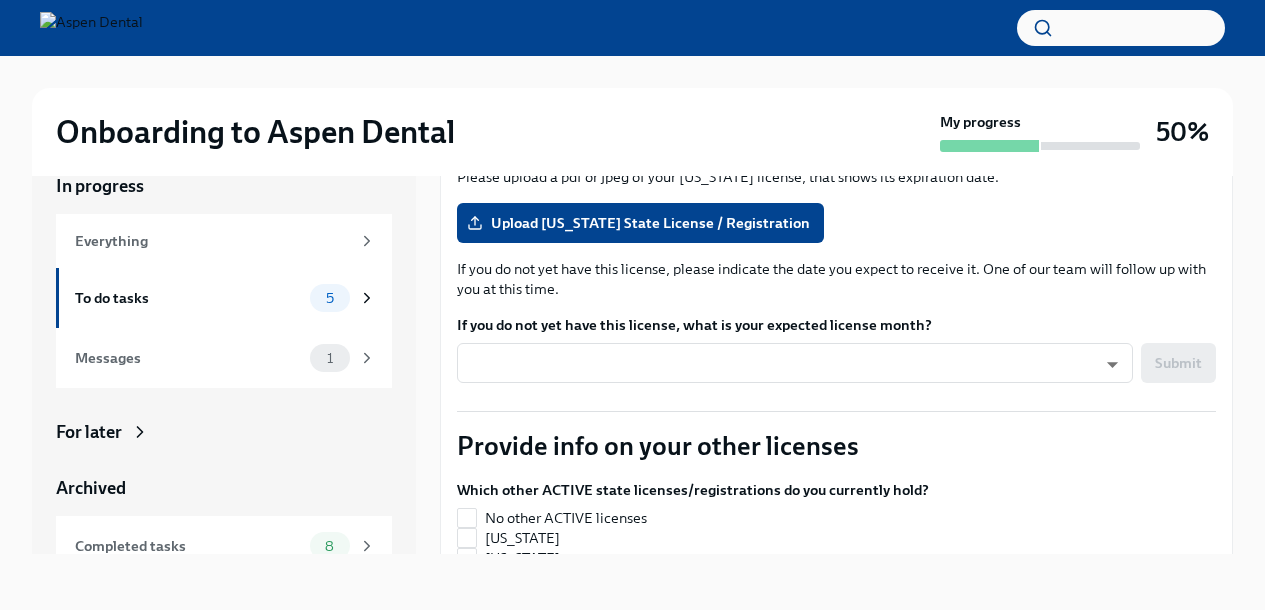 scroll, scrollTop: 0, scrollLeft: 0, axis: both 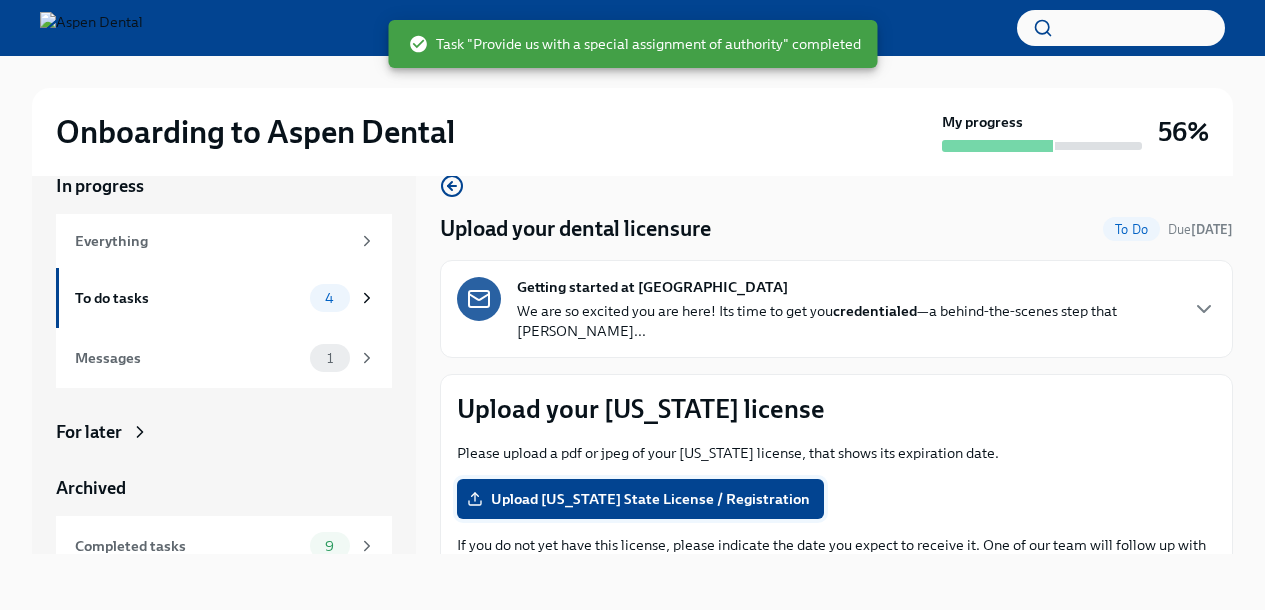 click on "Upload [US_STATE] State License / Registration" at bounding box center (640, 499) 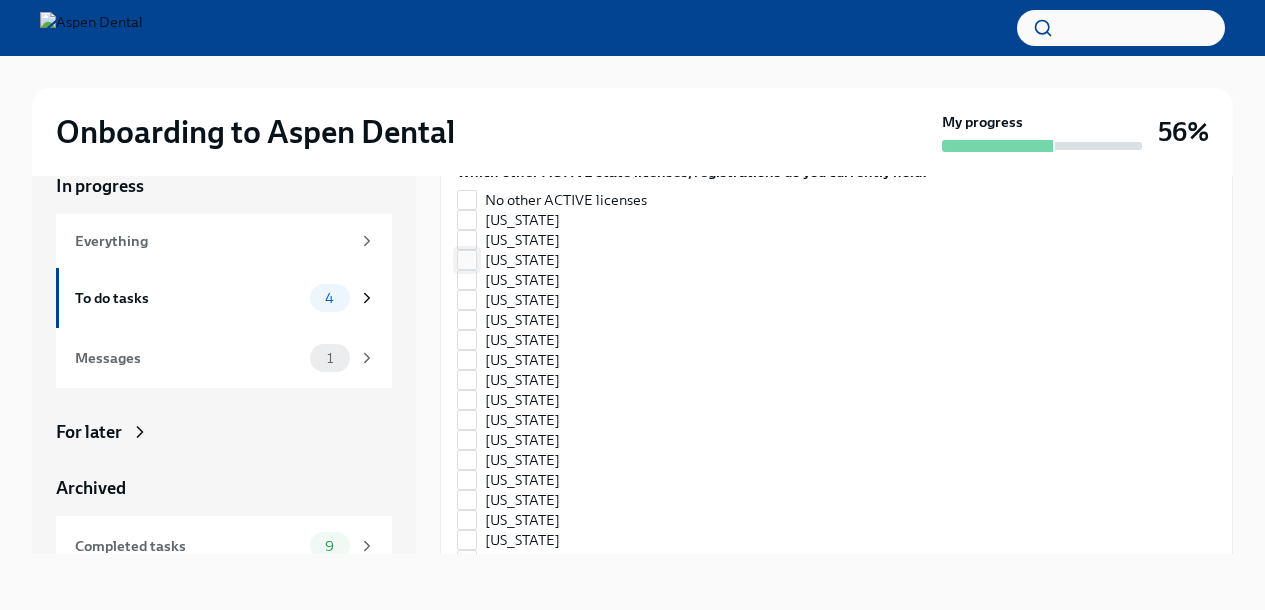 scroll, scrollTop: 618, scrollLeft: 0, axis: vertical 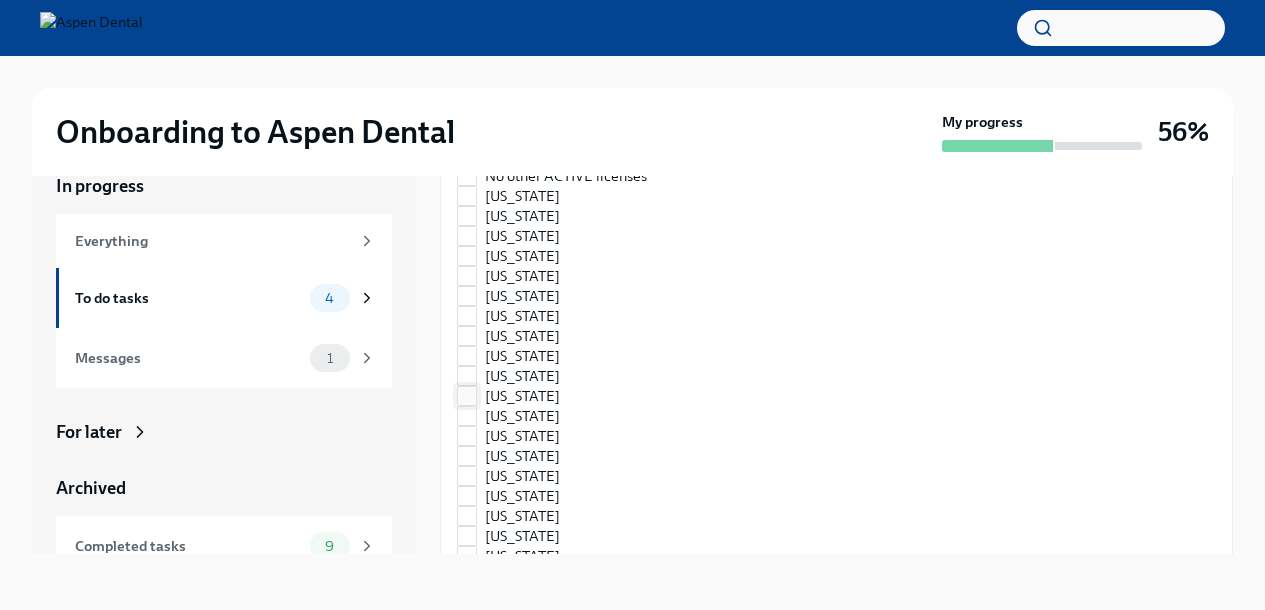 click on "[US_STATE]" at bounding box center (685, 396) 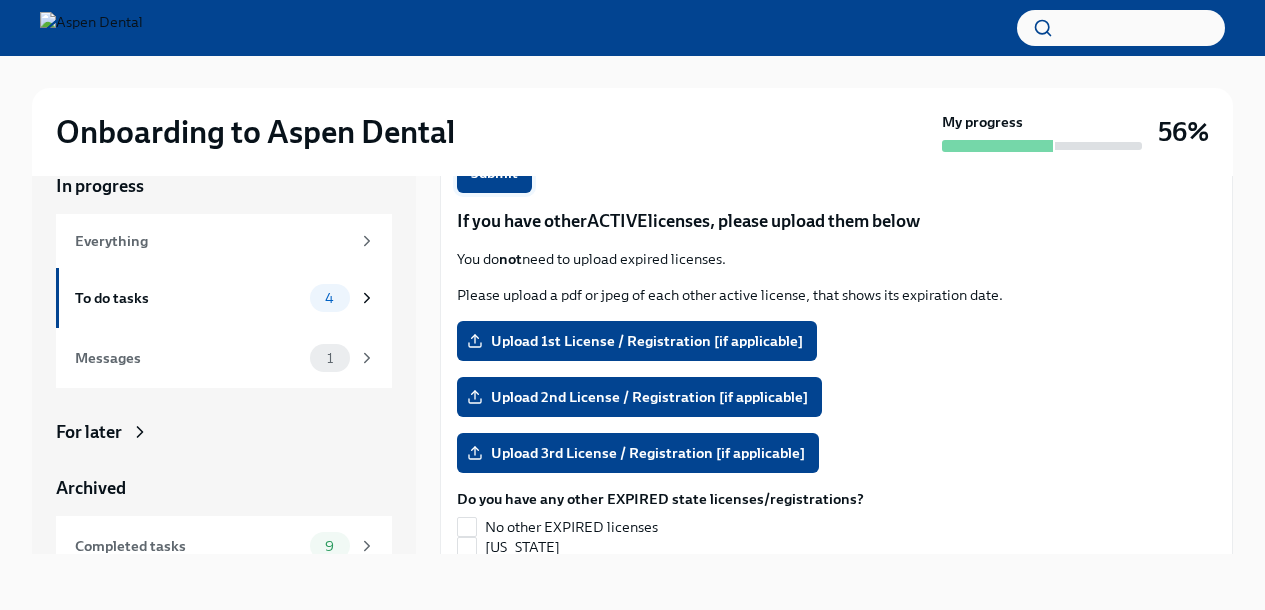 scroll, scrollTop: 1683, scrollLeft: 0, axis: vertical 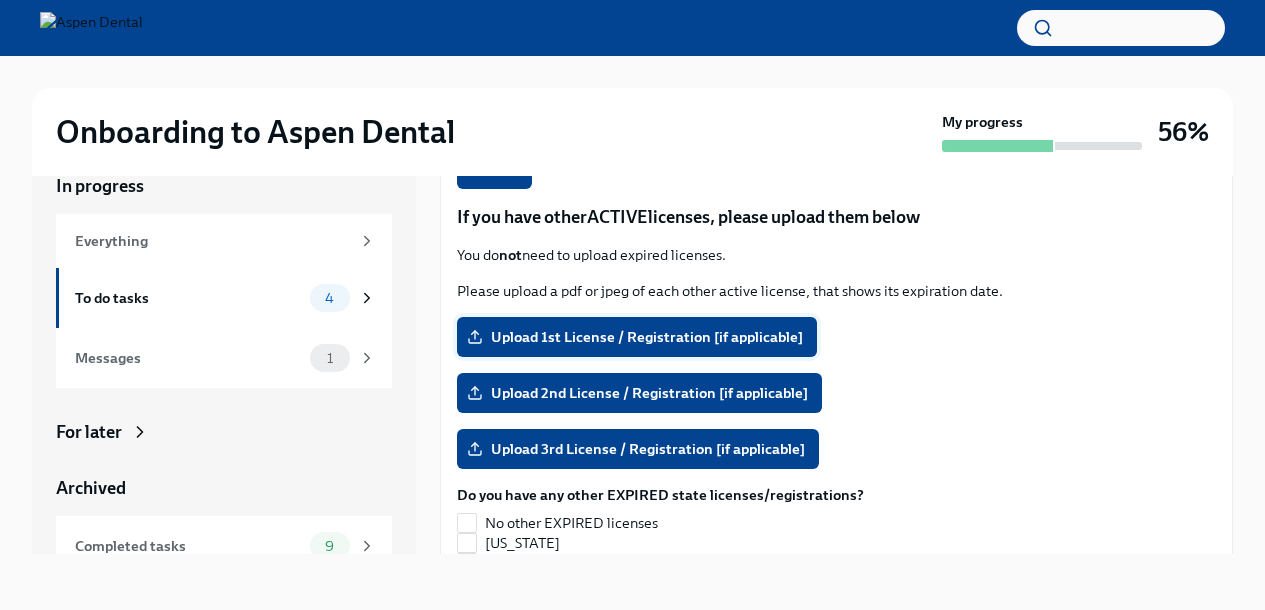 click on "Upload 1st License / Registration [if applicable]" at bounding box center (637, 337) 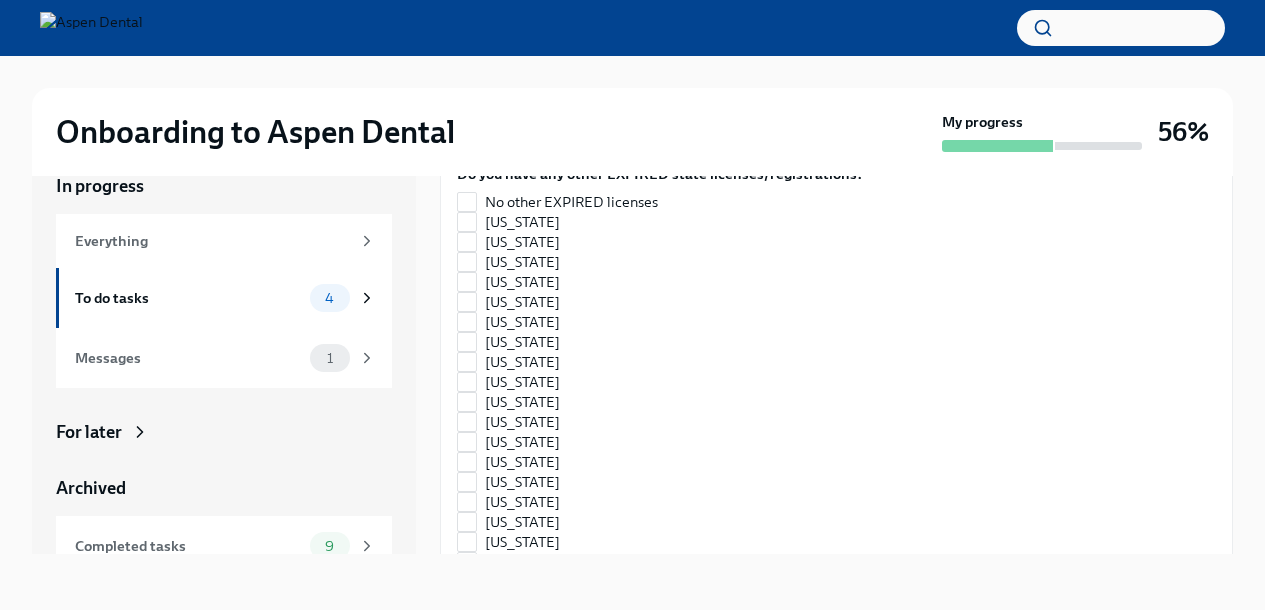 scroll, scrollTop: 1953, scrollLeft: 0, axis: vertical 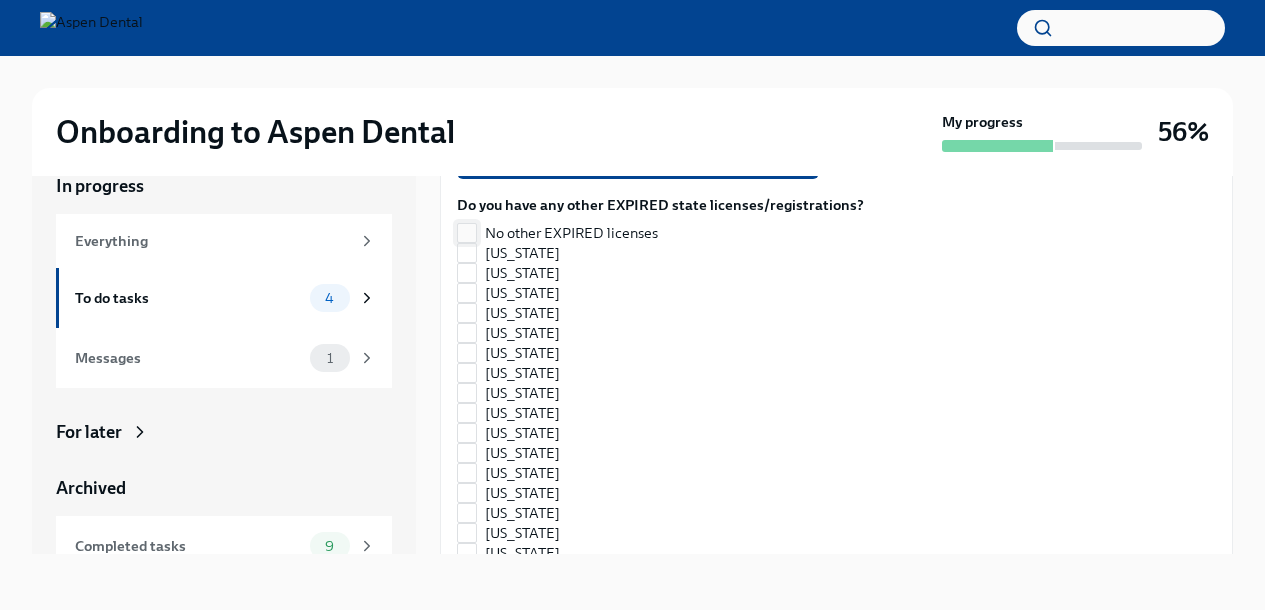 click on "No other EXPIRED licenses" at bounding box center [467, 233] 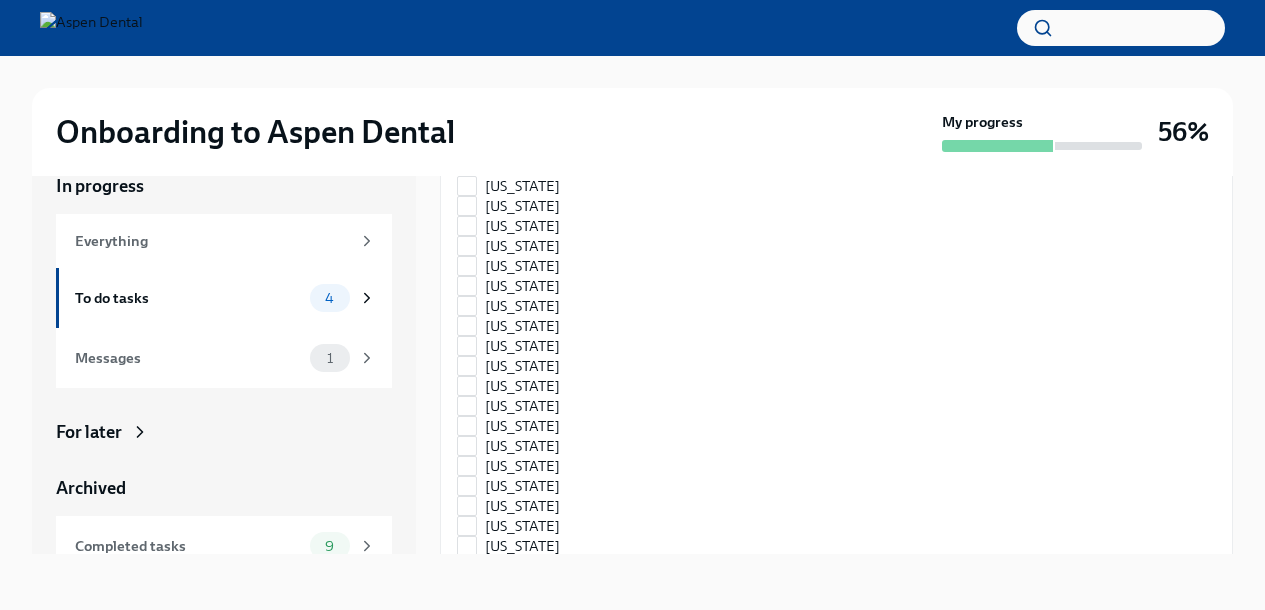 scroll, scrollTop: 2864, scrollLeft: 0, axis: vertical 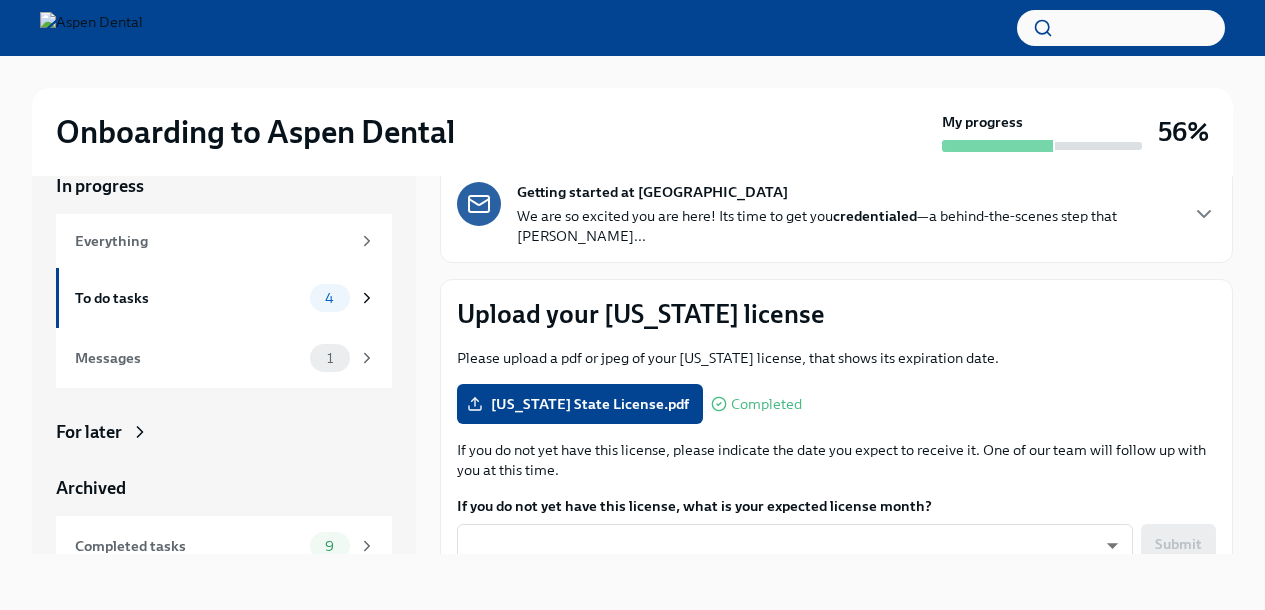 checkbox on "false" 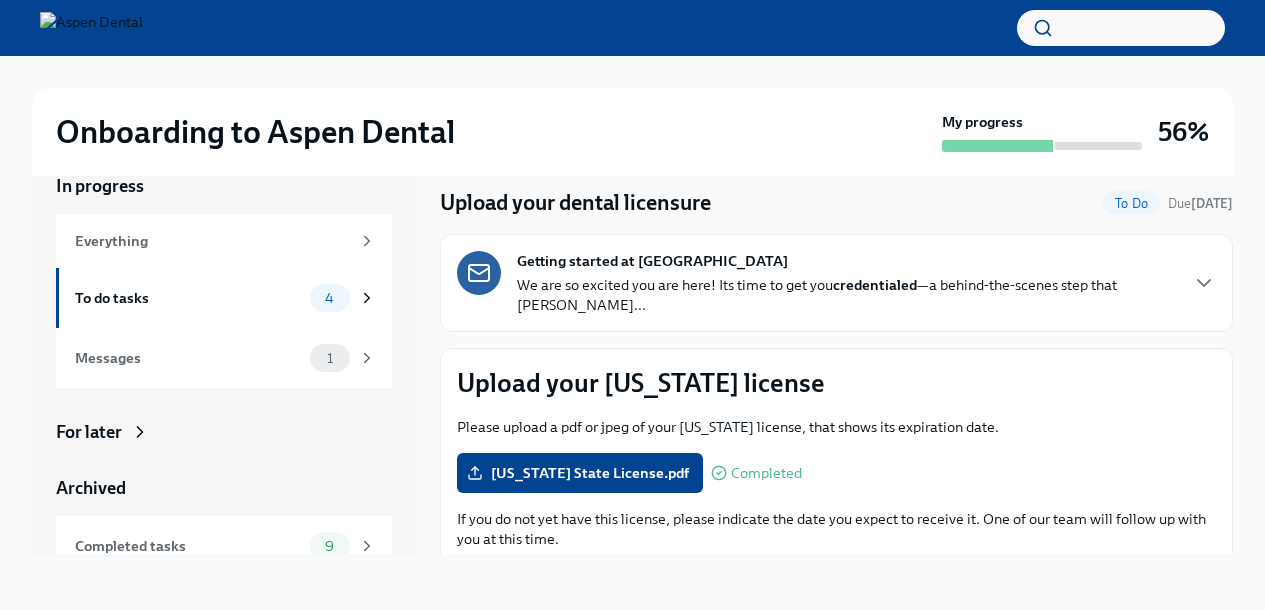 scroll, scrollTop: 0, scrollLeft: 0, axis: both 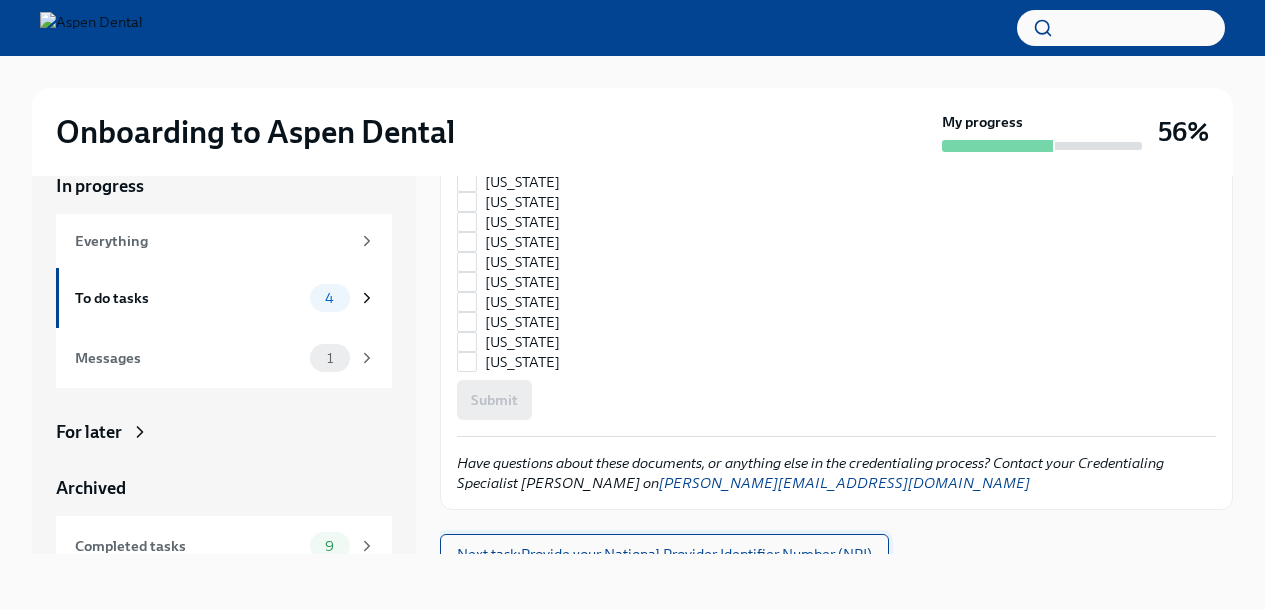 click on "Next task :  Provide your National Provider Identifier Number (NPI)" at bounding box center (664, 554) 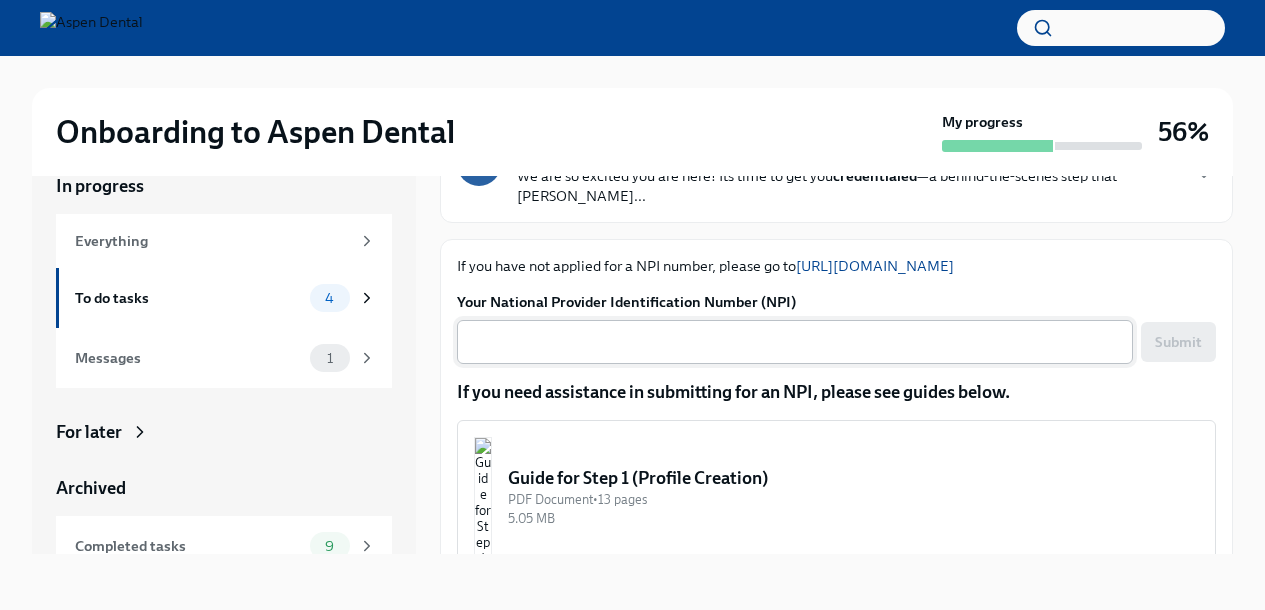 scroll, scrollTop: 154, scrollLeft: 0, axis: vertical 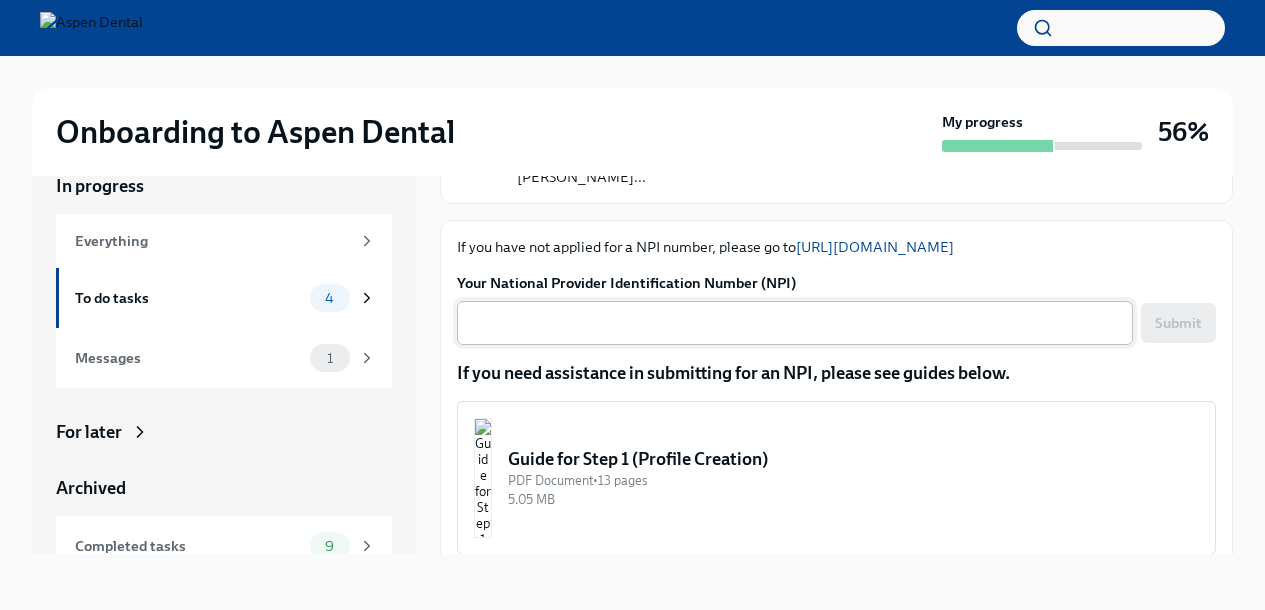 click on "Your National Provider Identification Number (NPI)" at bounding box center [795, 323] 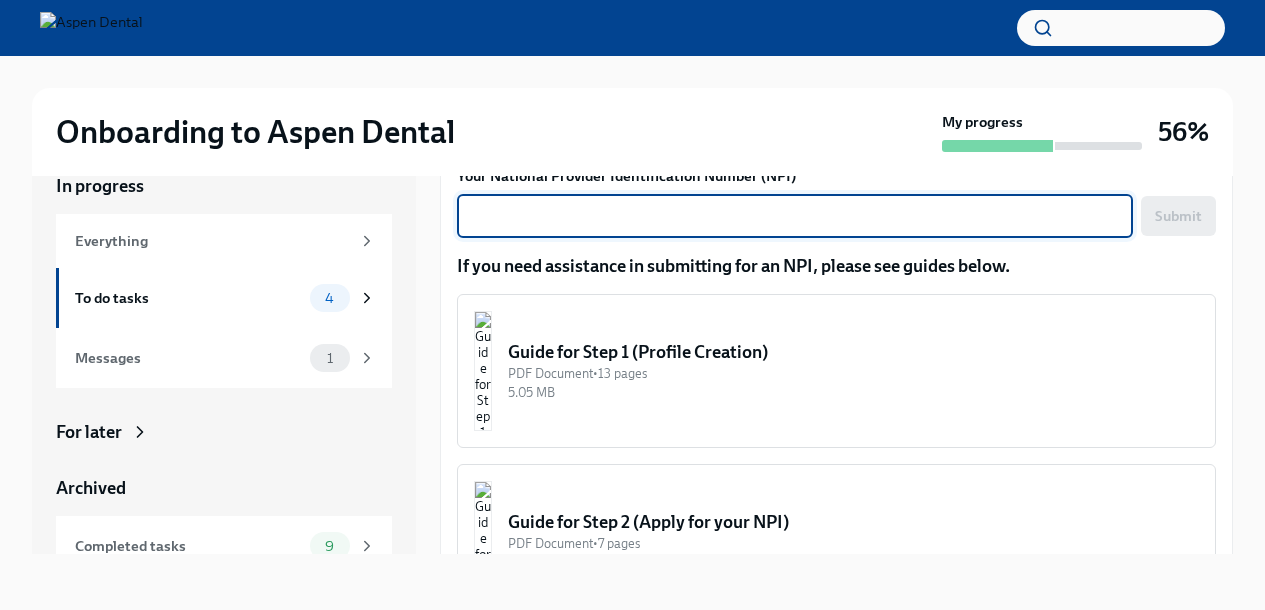 scroll, scrollTop: 241, scrollLeft: 0, axis: vertical 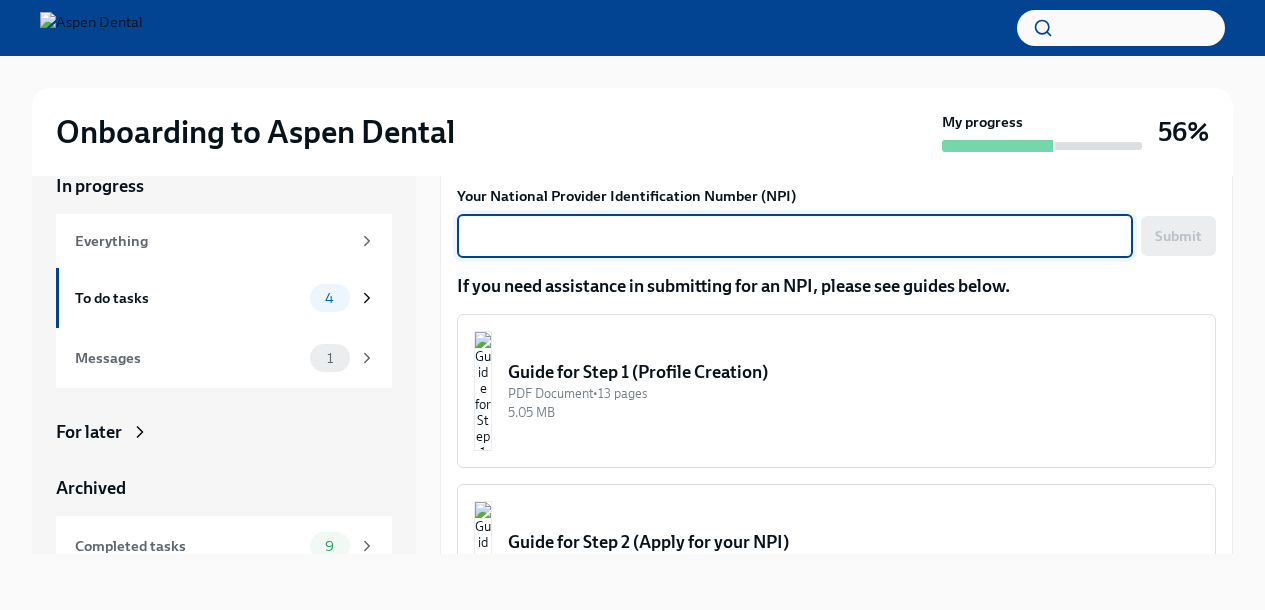 paste on "1942901459." 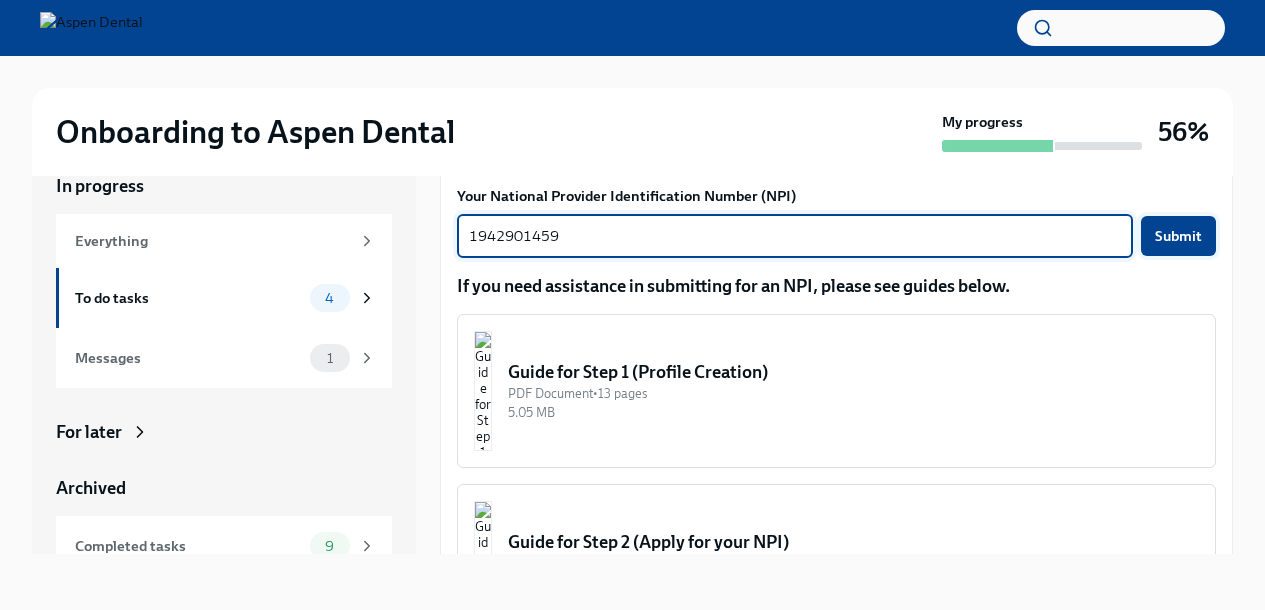 type on "1942901459" 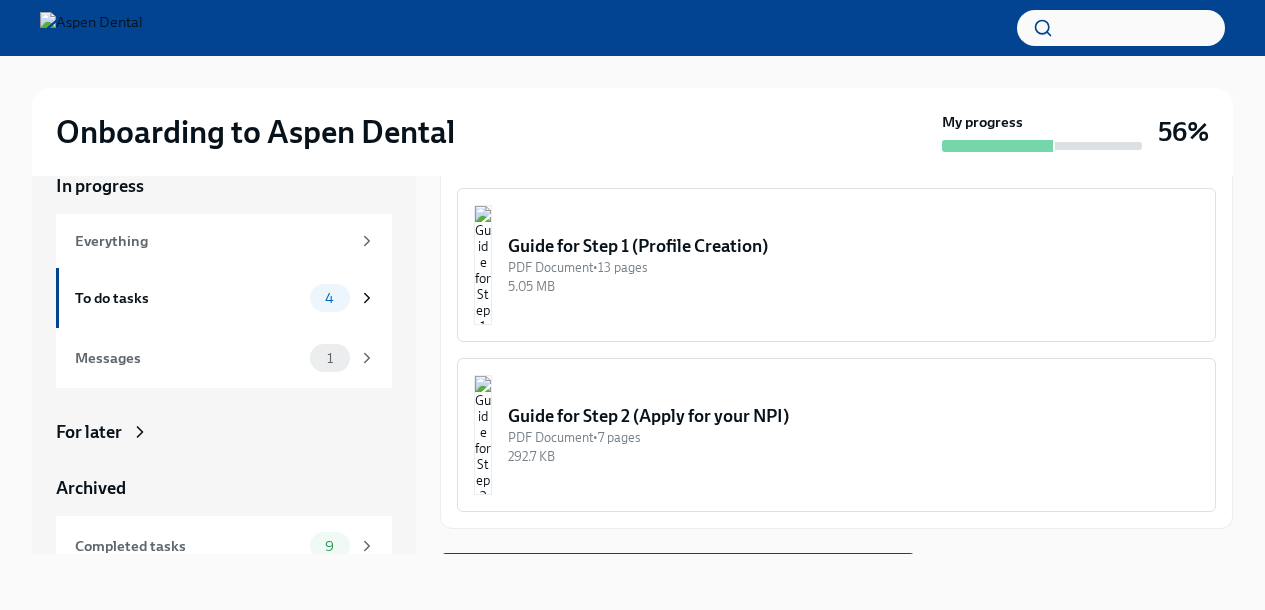 scroll, scrollTop: 386, scrollLeft: 0, axis: vertical 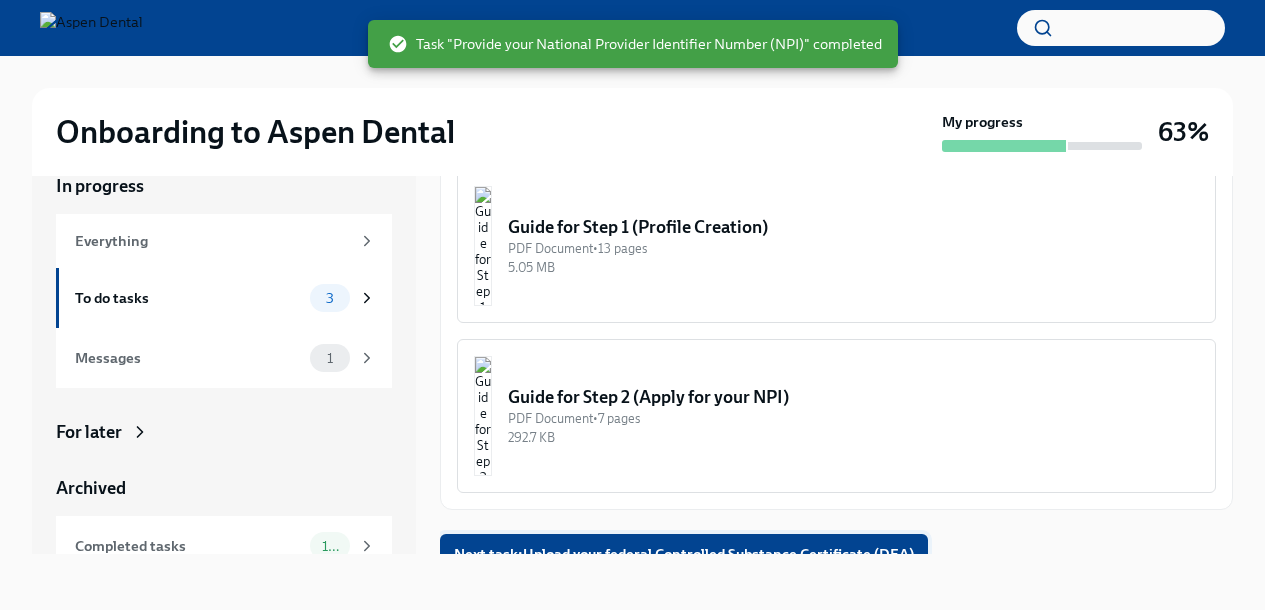 click on "Next task :  Upload your federal Controlled Substance Certificate (DEA)" at bounding box center [684, 554] 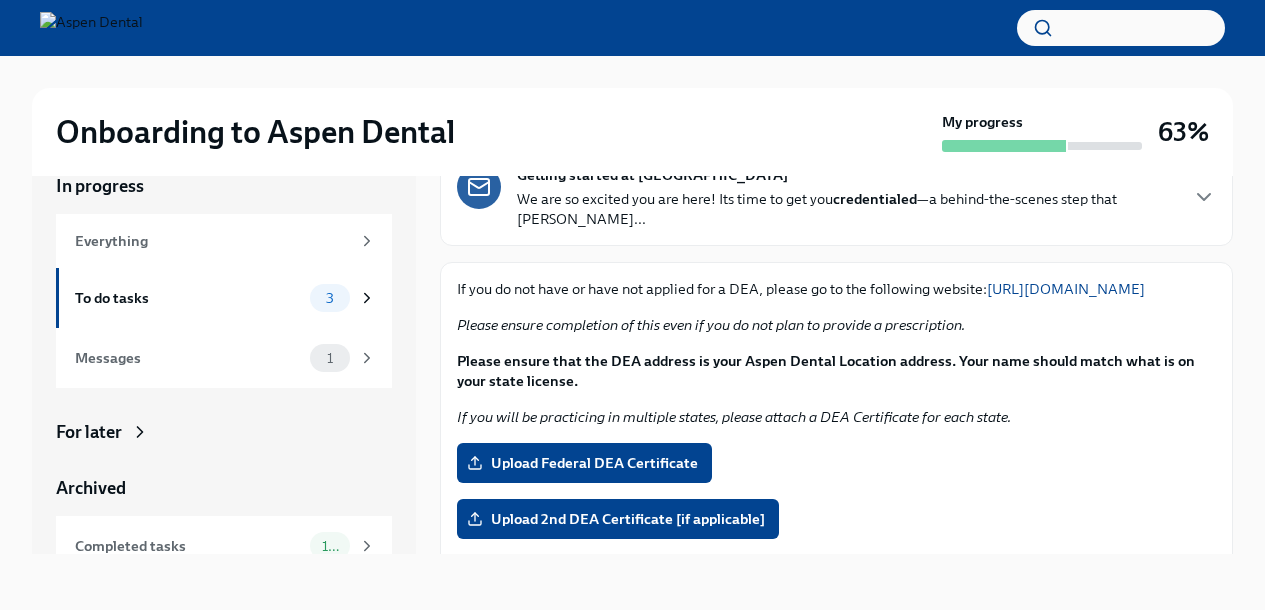 scroll, scrollTop: 115, scrollLeft: 0, axis: vertical 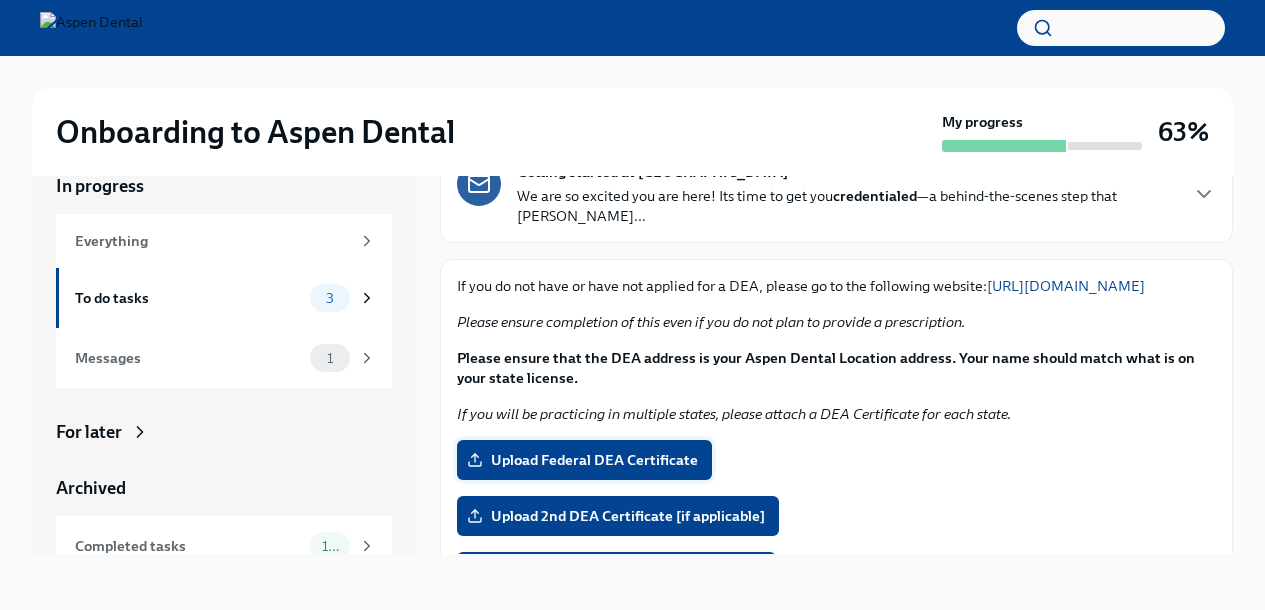 click on "Upload Federal DEA Certificate" at bounding box center (584, 460) 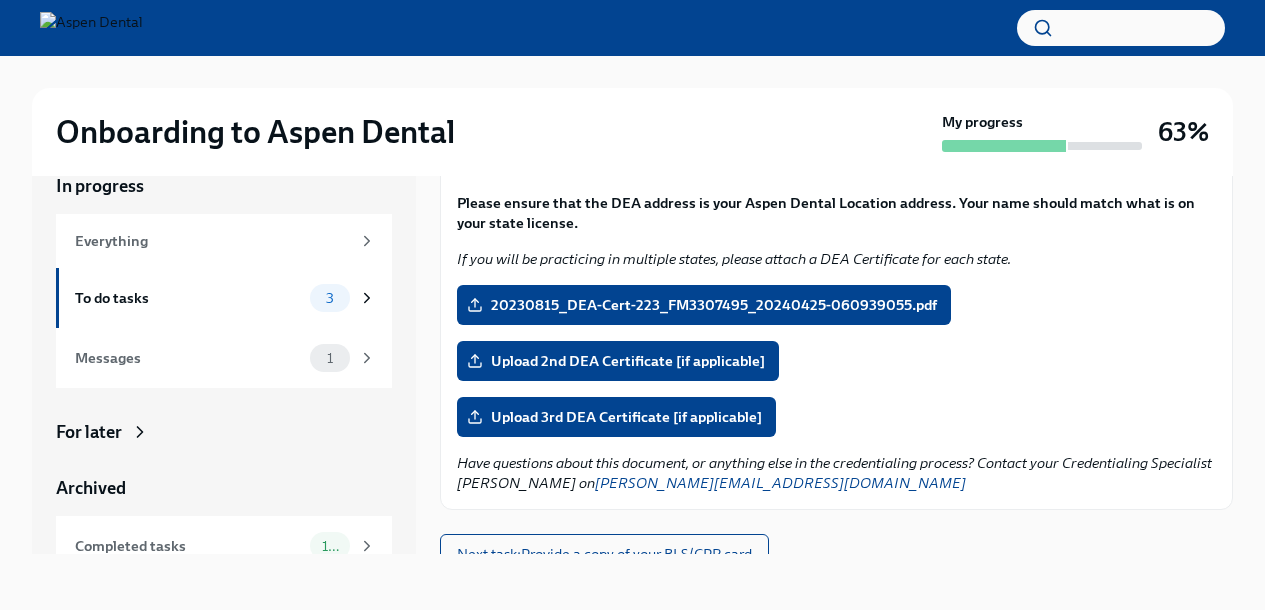 scroll, scrollTop: 290, scrollLeft: 0, axis: vertical 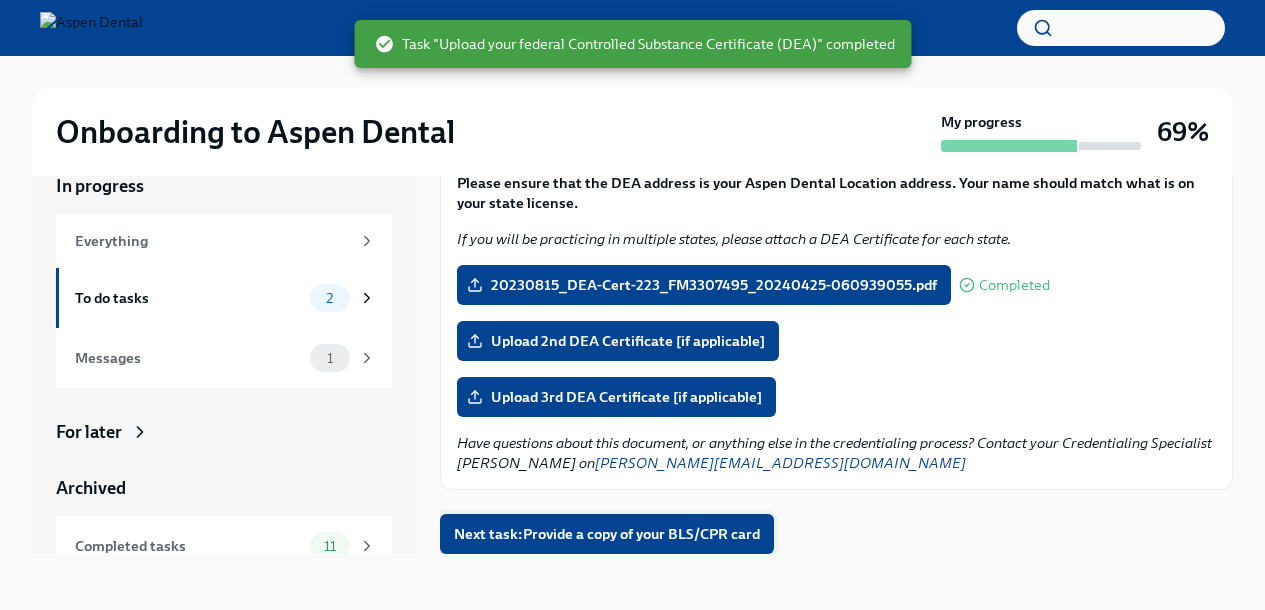 click on "Next task :  Provide a copy of your BLS/CPR card" at bounding box center [607, 534] 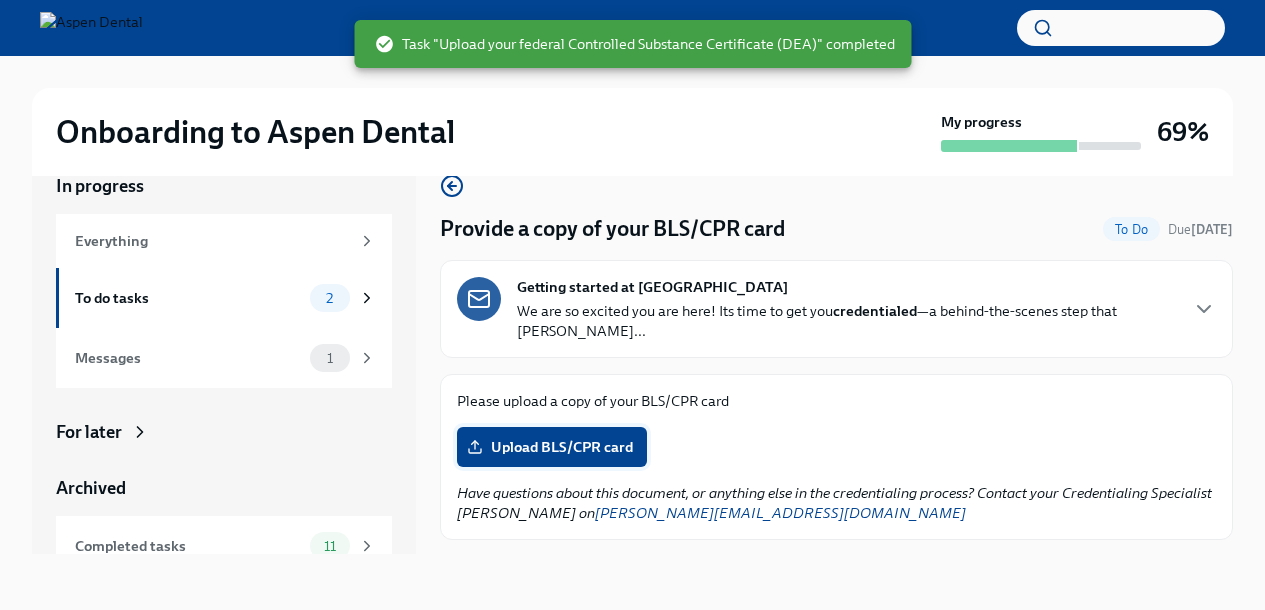 click on "Upload BLS/CPR card" at bounding box center (552, 447) 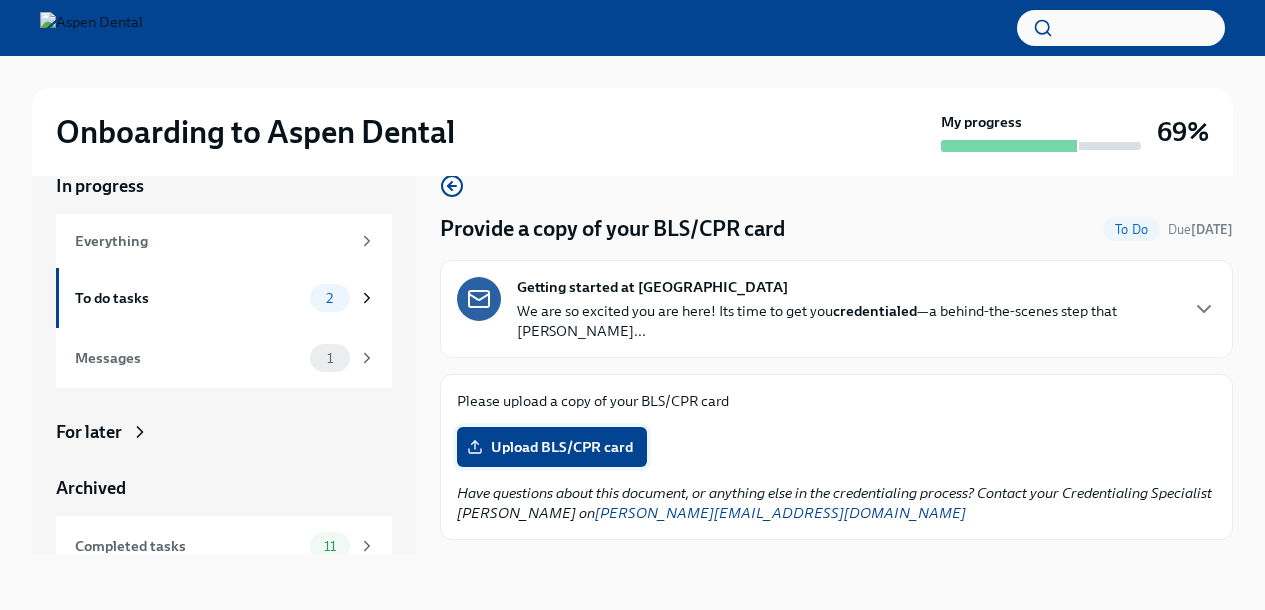 click on "Upload BLS/CPR card" at bounding box center (552, 447) 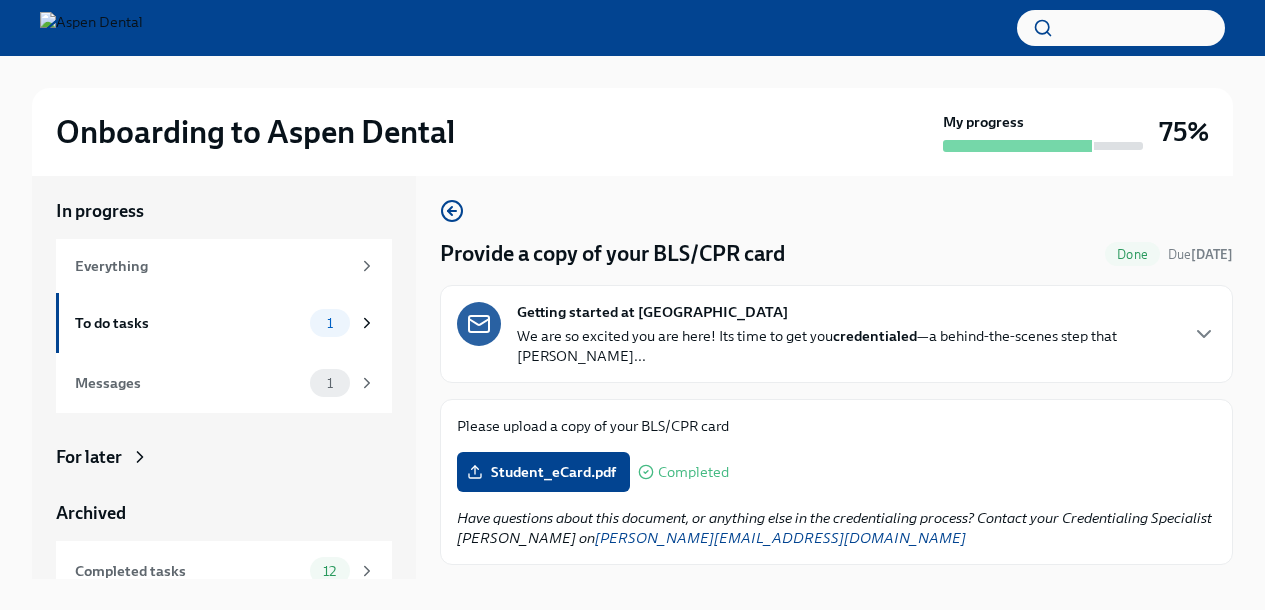 scroll, scrollTop: 34, scrollLeft: 0, axis: vertical 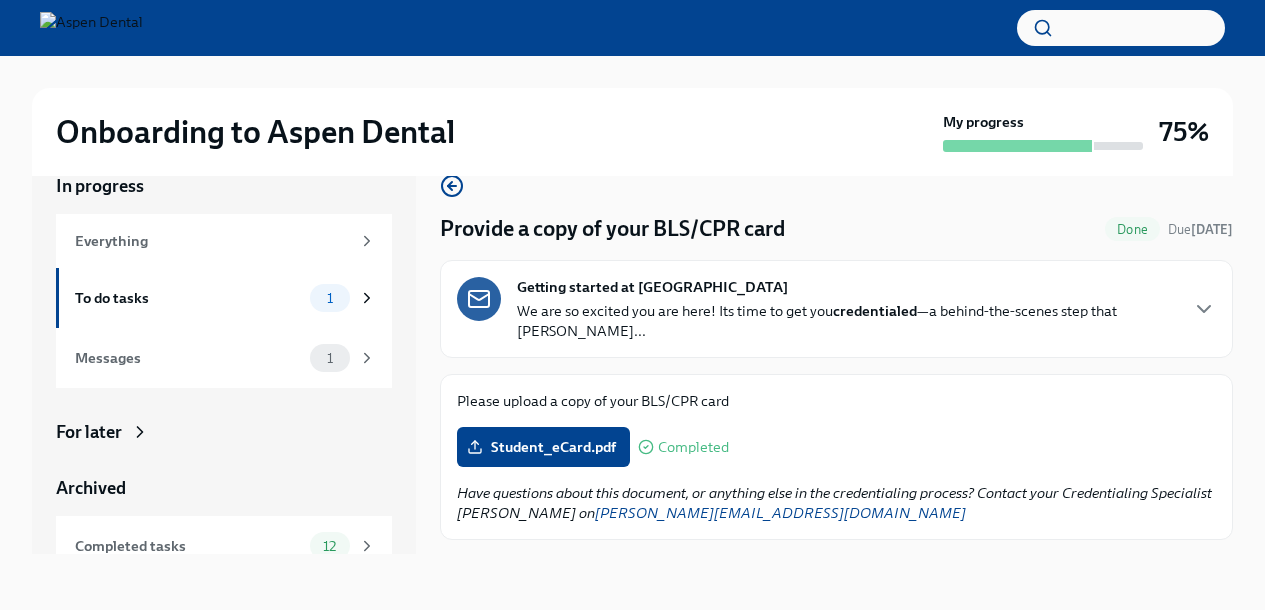 click on "We are so excited you are here! Its time to get you  credentialed —a behind-the-scenes step that confi..." at bounding box center (846, 321) 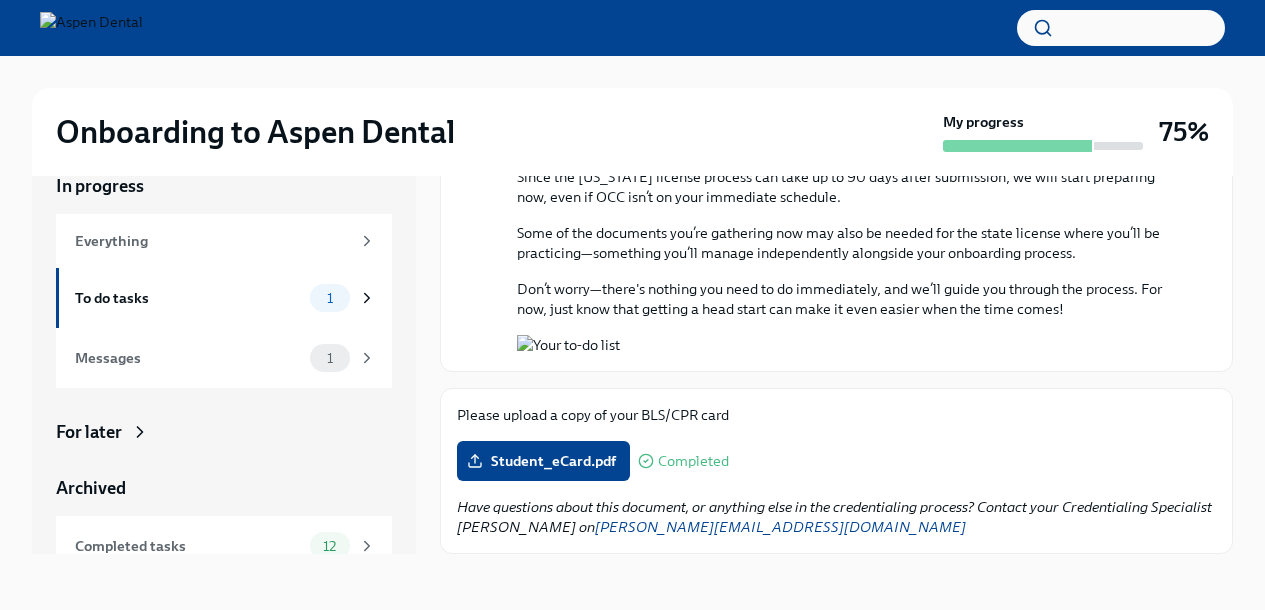 scroll, scrollTop: 1758, scrollLeft: 0, axis: vertical 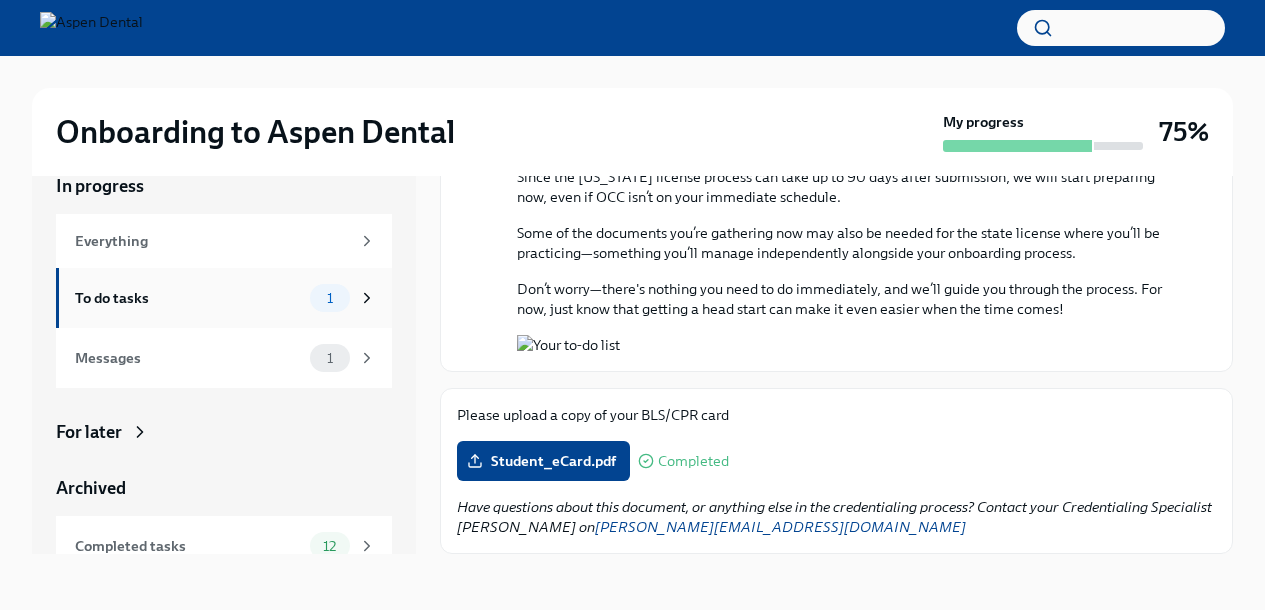 click 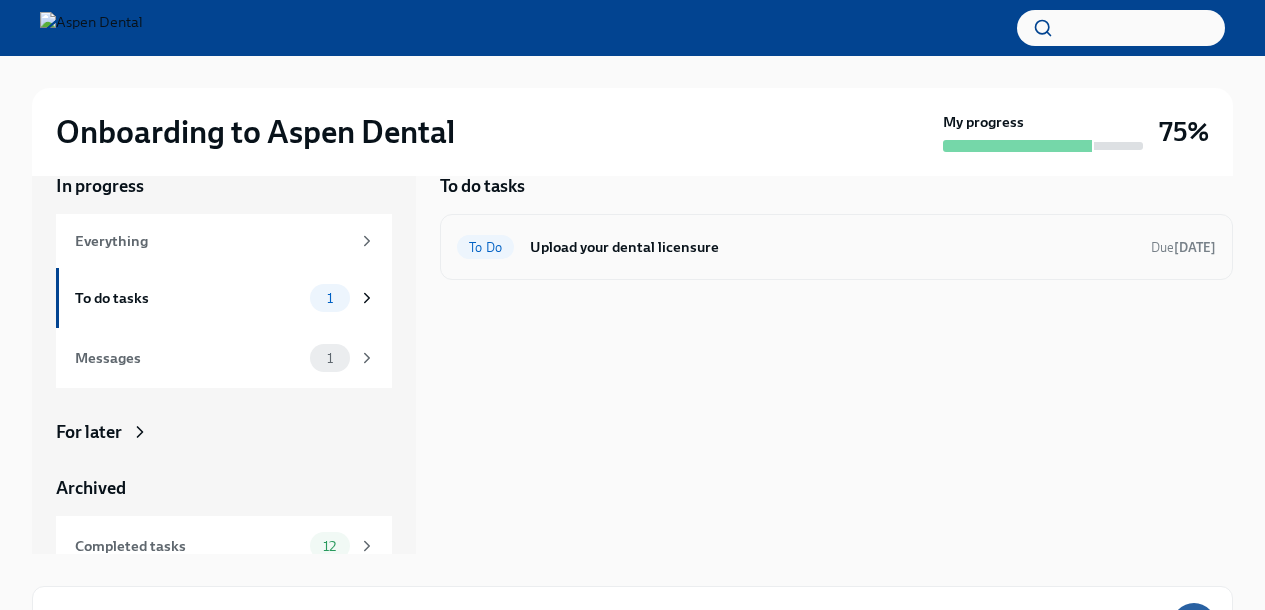 click on "To Do" at bounding box center (485, 247) 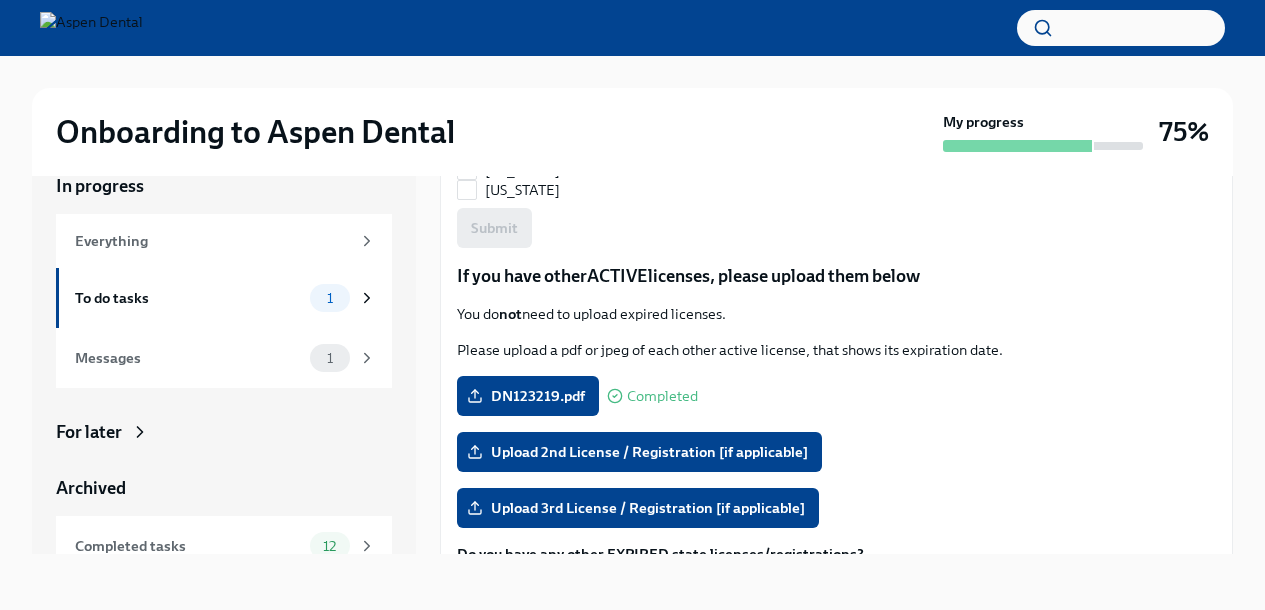 scroll, scrollTop: 1621, scrollLeft: 0, axis: vertical 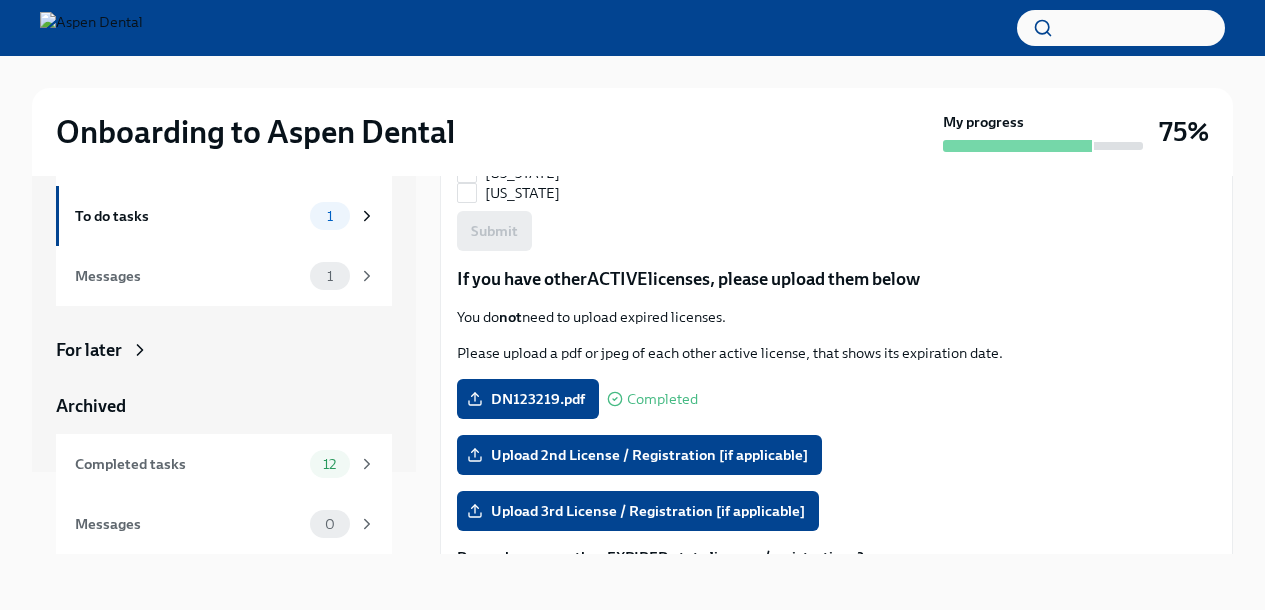 click on "Onboarding to Aspen Dental My progress 75%" at bounding box center (632, 132) 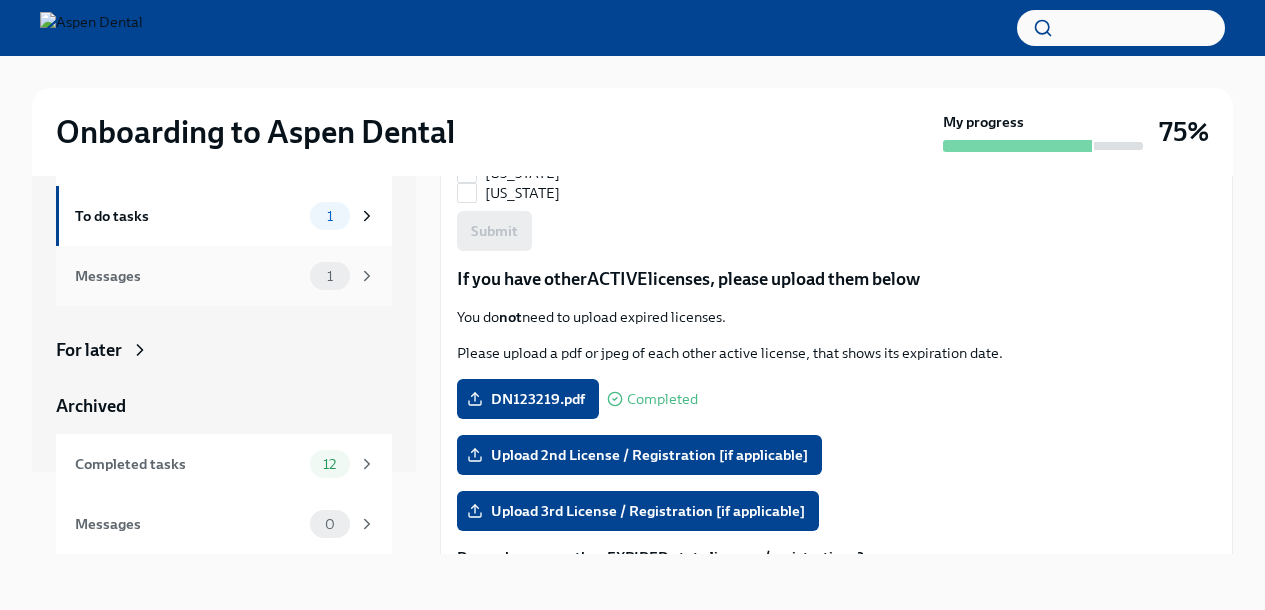 click on "Messages" at bounding box center (188, 276) 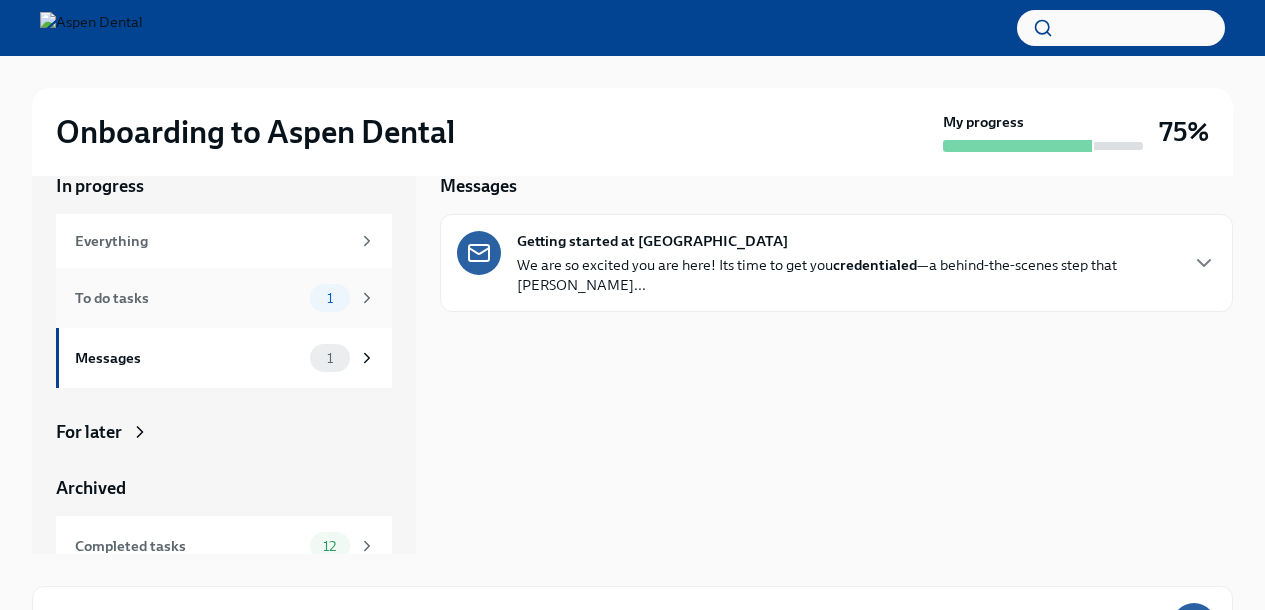 click on "1" at bounding box center [330, 298] 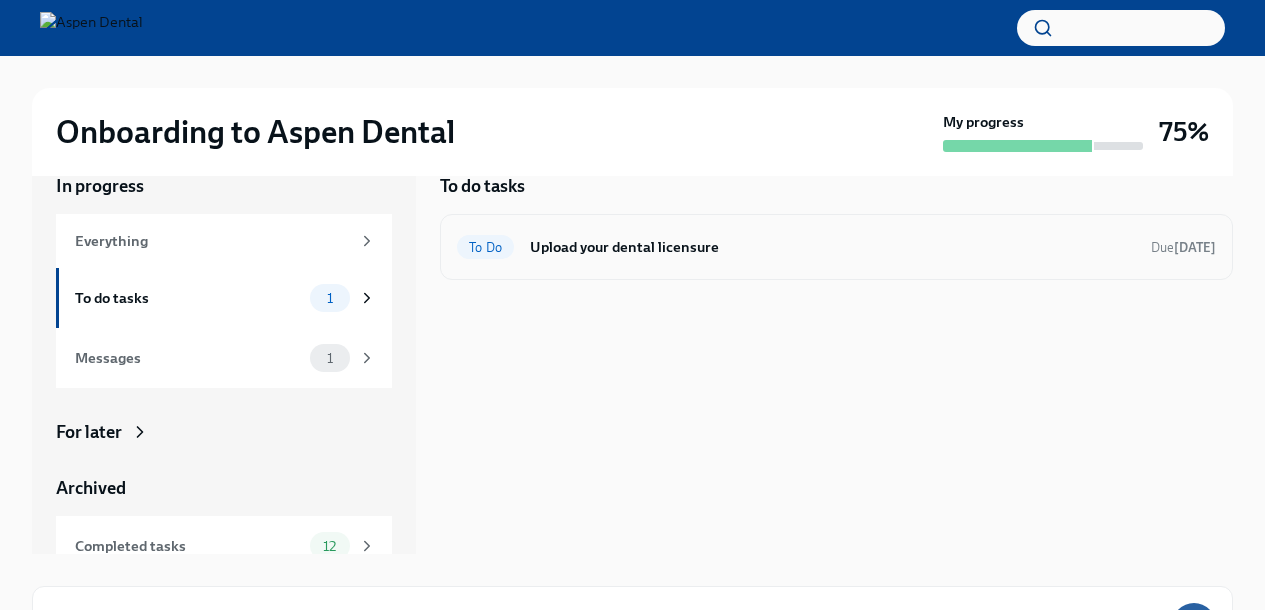 click on "Upload your dental licensure" at bounding box center [832, 247] 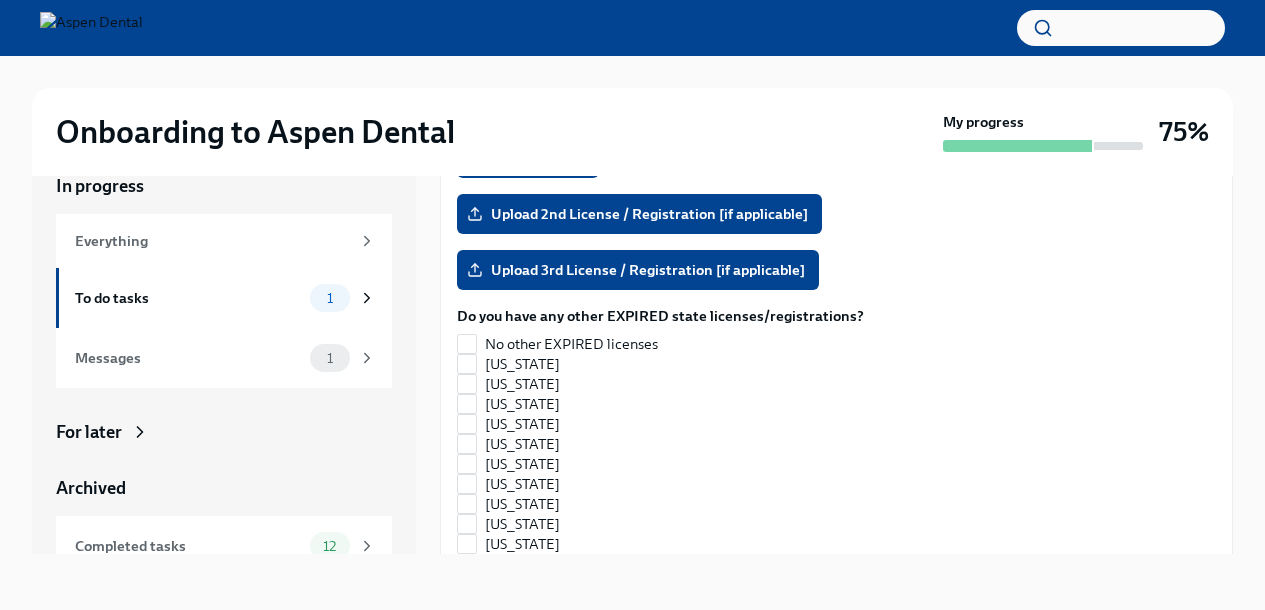 scroll, scrollTop: 1881, scrollLeft: 0, axis: vertical 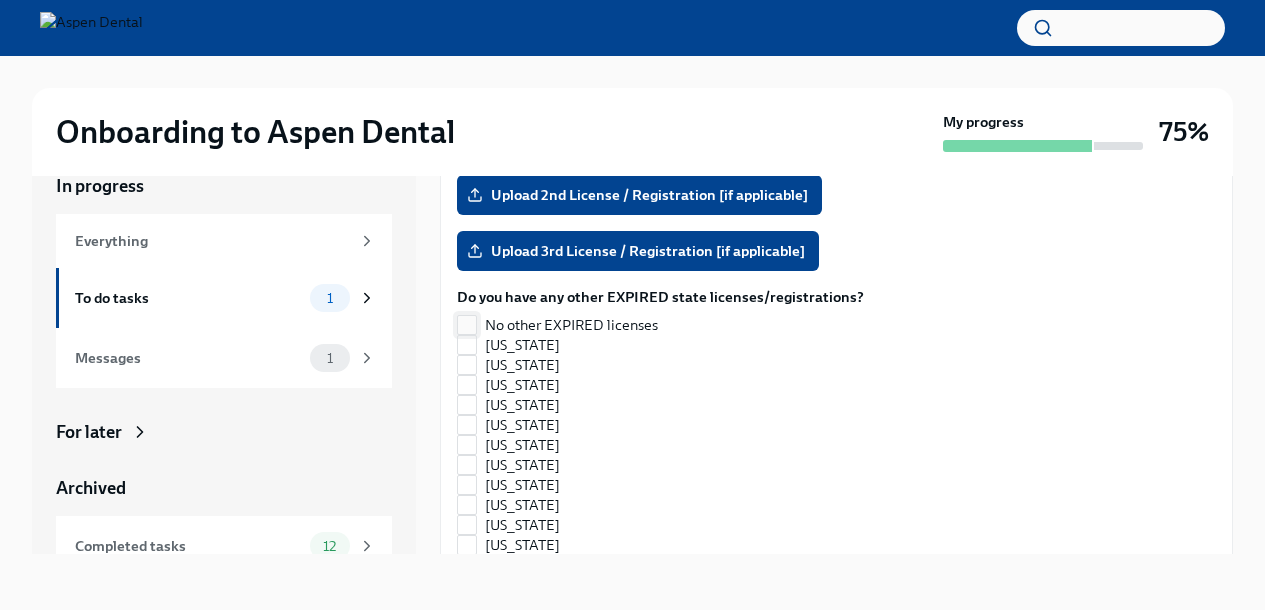 click on "No other EXPIRED licenses" at bounding box center (467, 325) 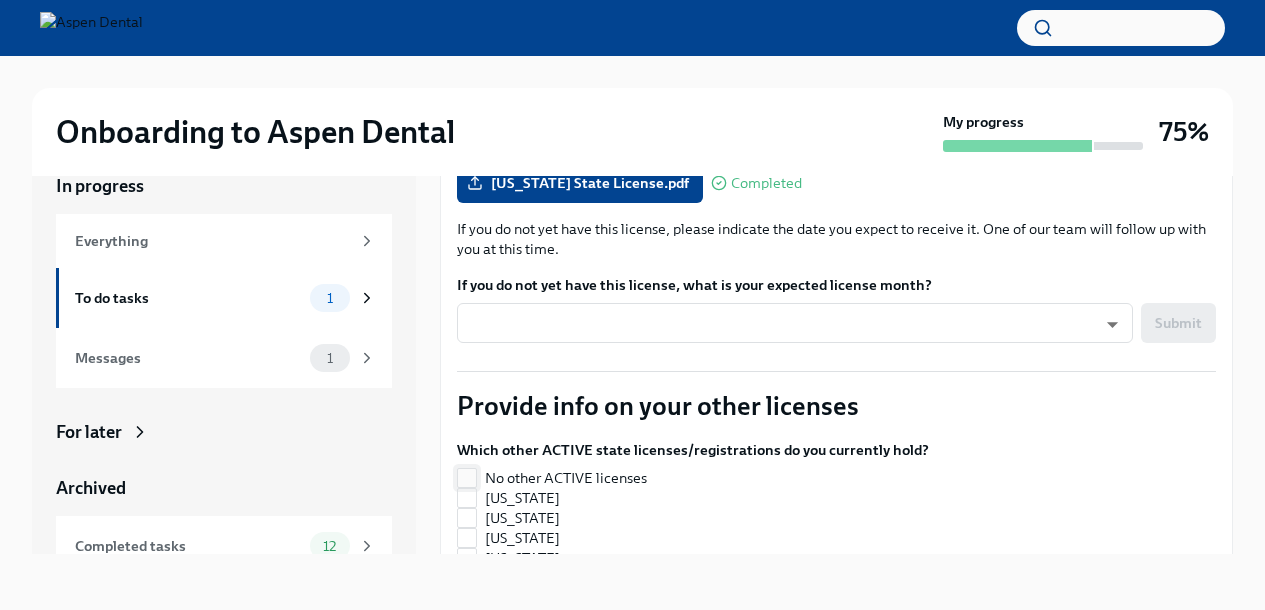 scroll, scrollTop: 335, scrollLeft: 0, axis: vertical 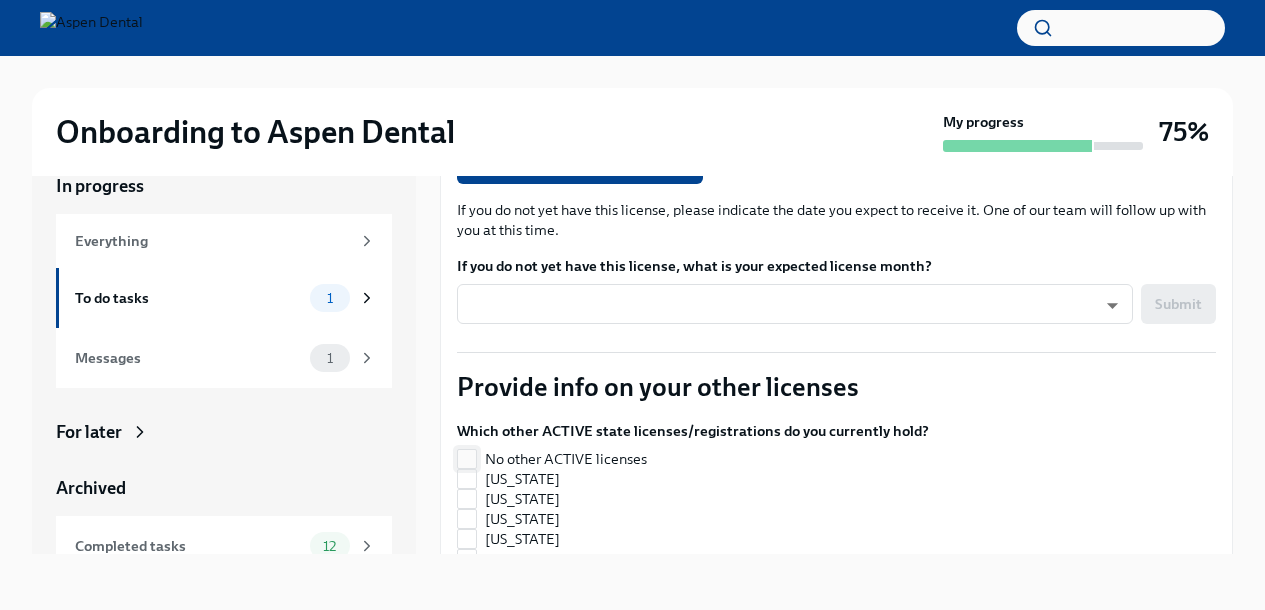 click on "No other ACTIVE licenses" at bounding box center (467, 459) 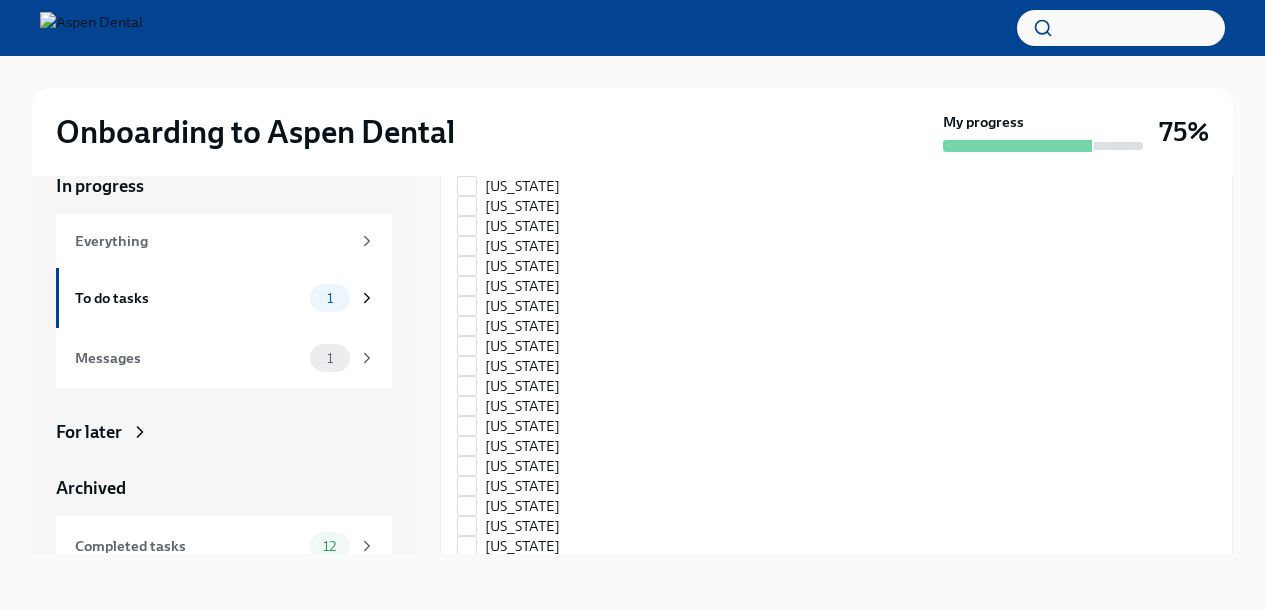 scroll, scrollTop: 1333, scrollLeft: 0, axis: vertical 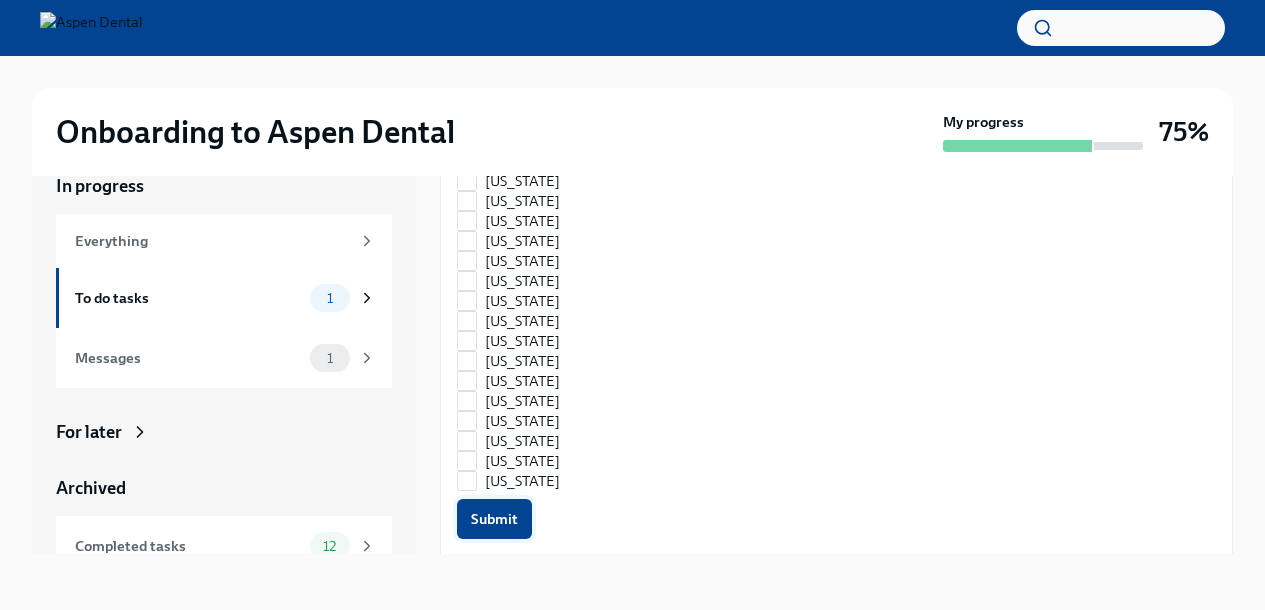 click on "Submit" at bounding box center [494, 519] 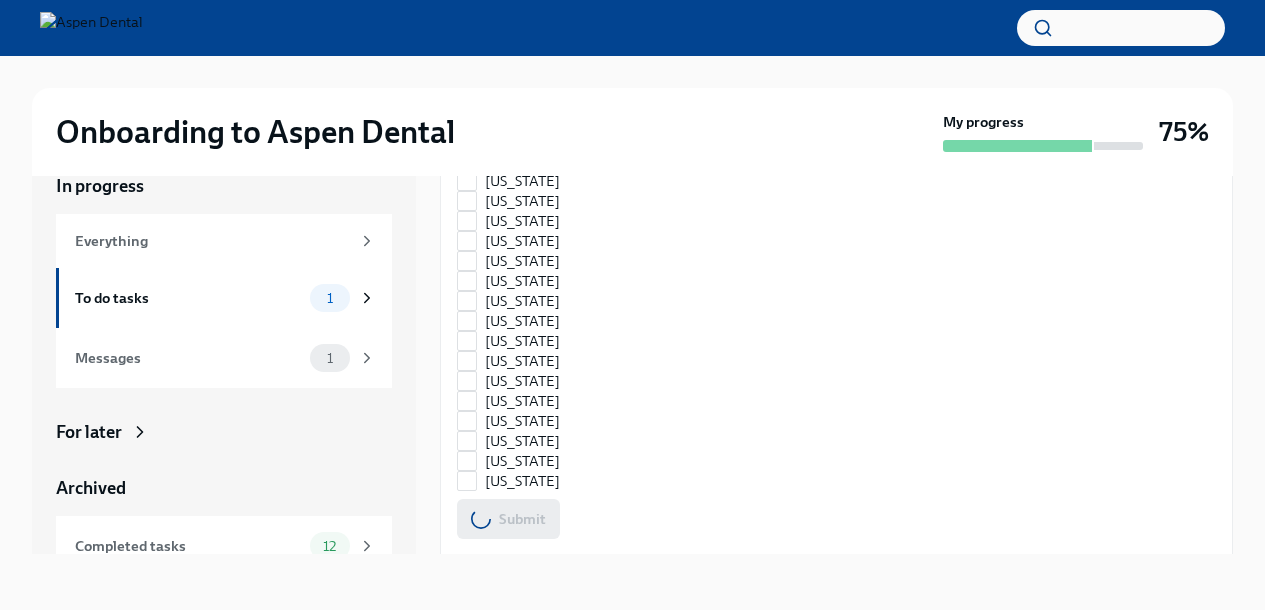 checkbox on "false" 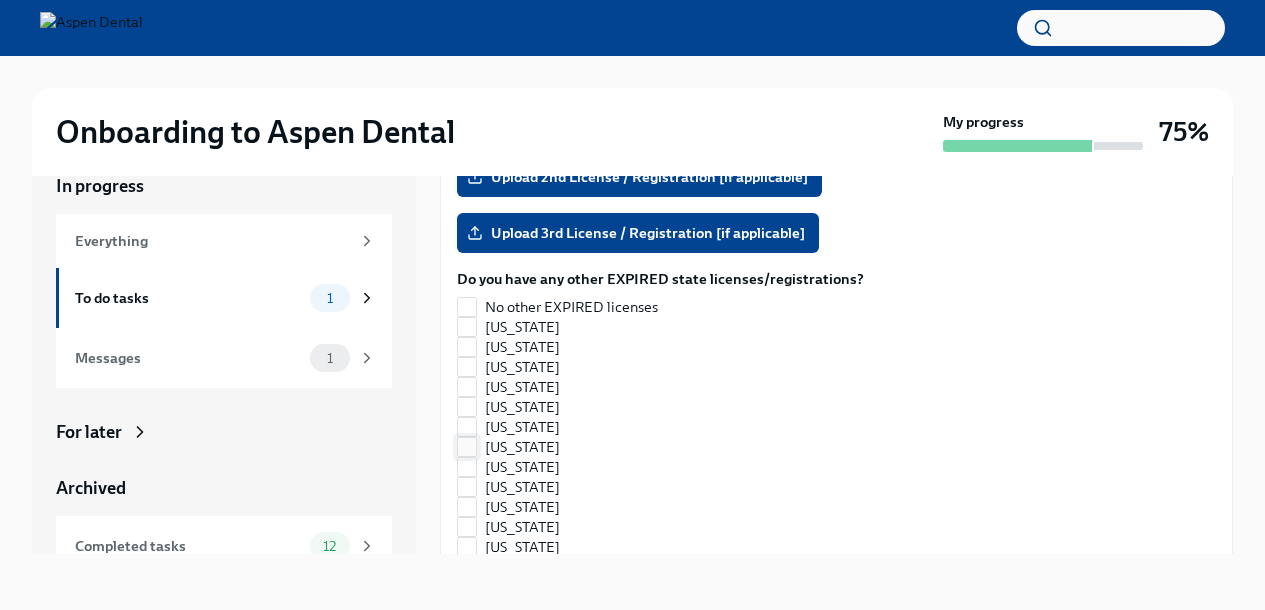 checkbox on "true" 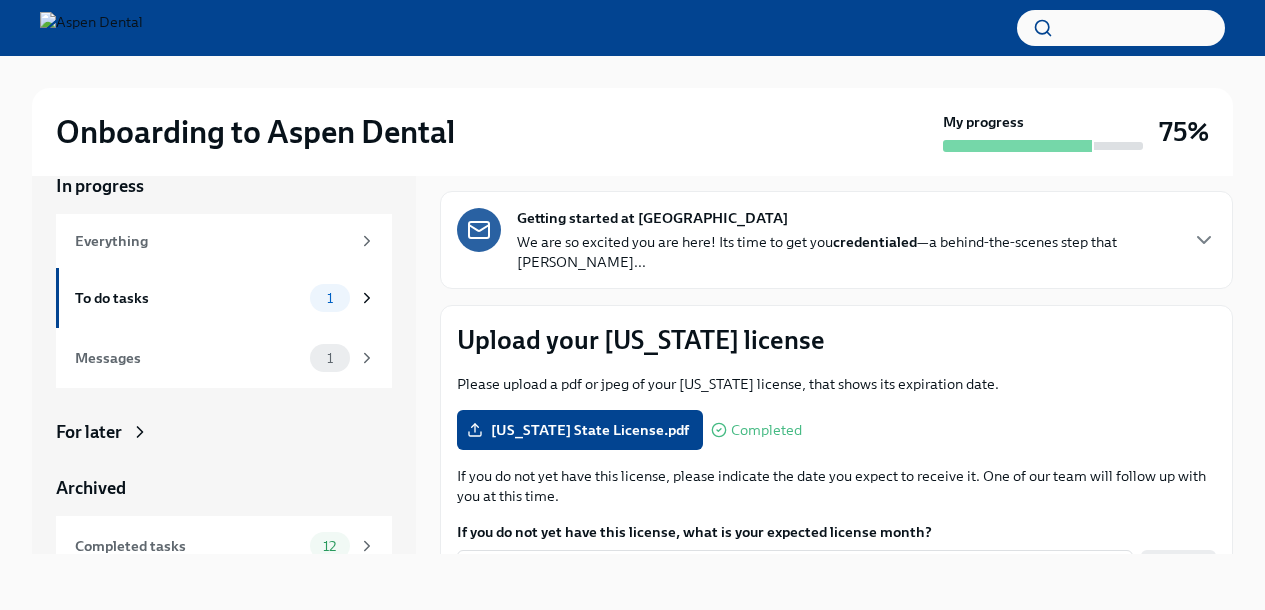 scroll, scrollTop: 0, scrollLeft: 0, axis: both 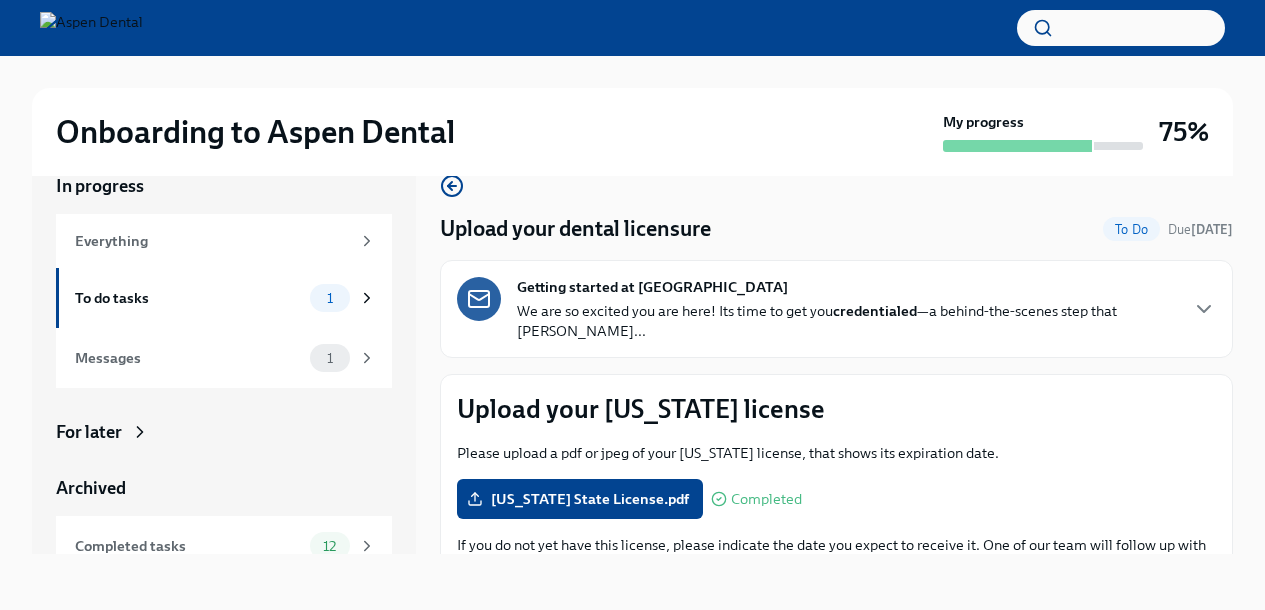 click on "For later" at bounding box center [89, 432] 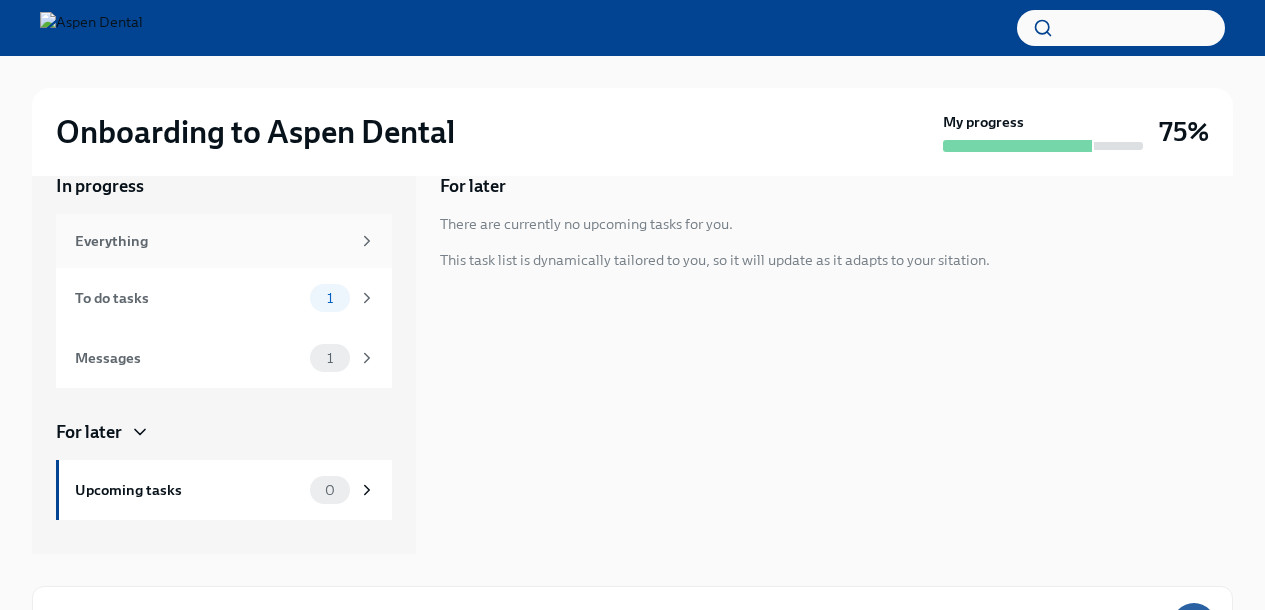 click on "Everything" at bounding box center (212, 241) 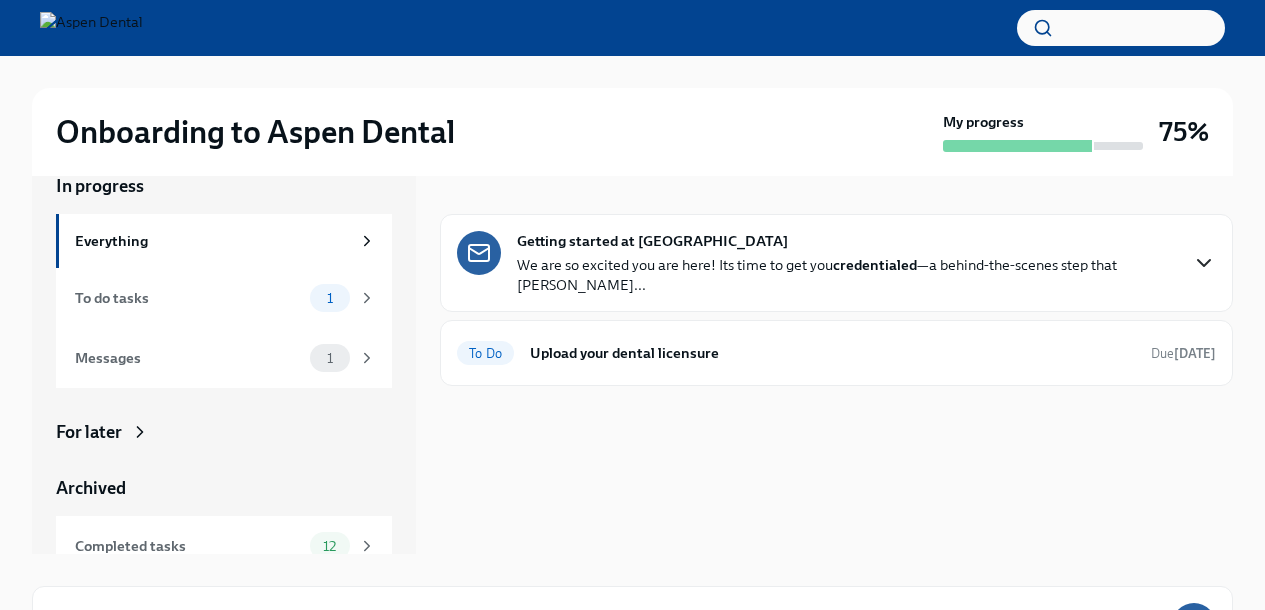 click 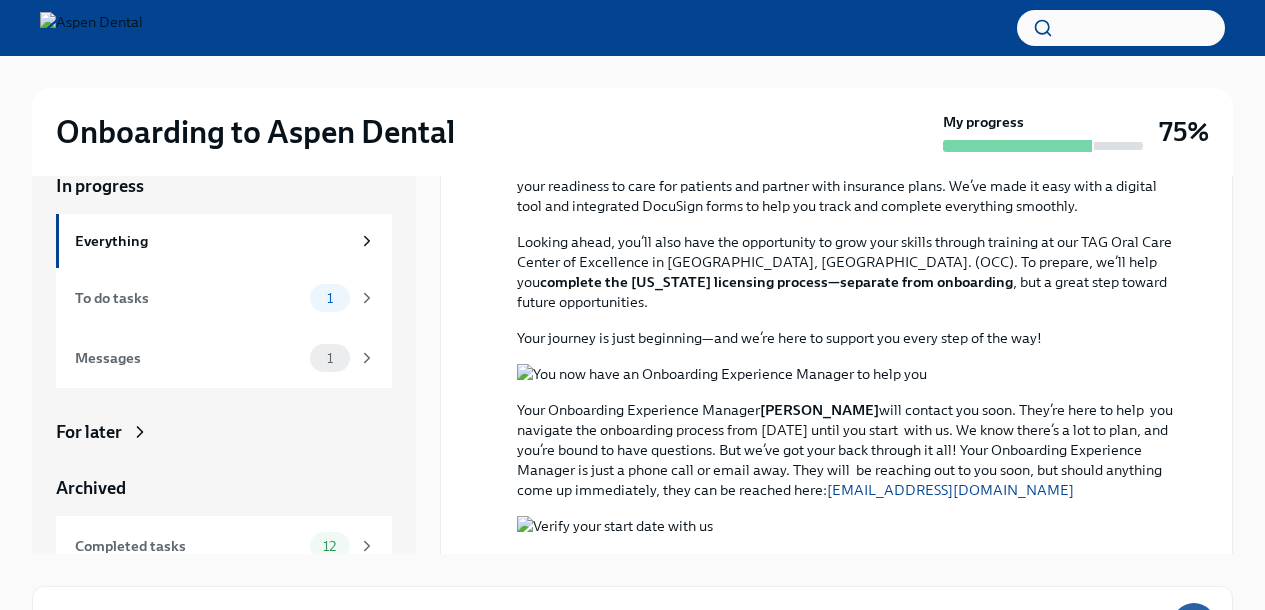 scroll, scrollTop: 0, scrollLeft: 0, axis: both 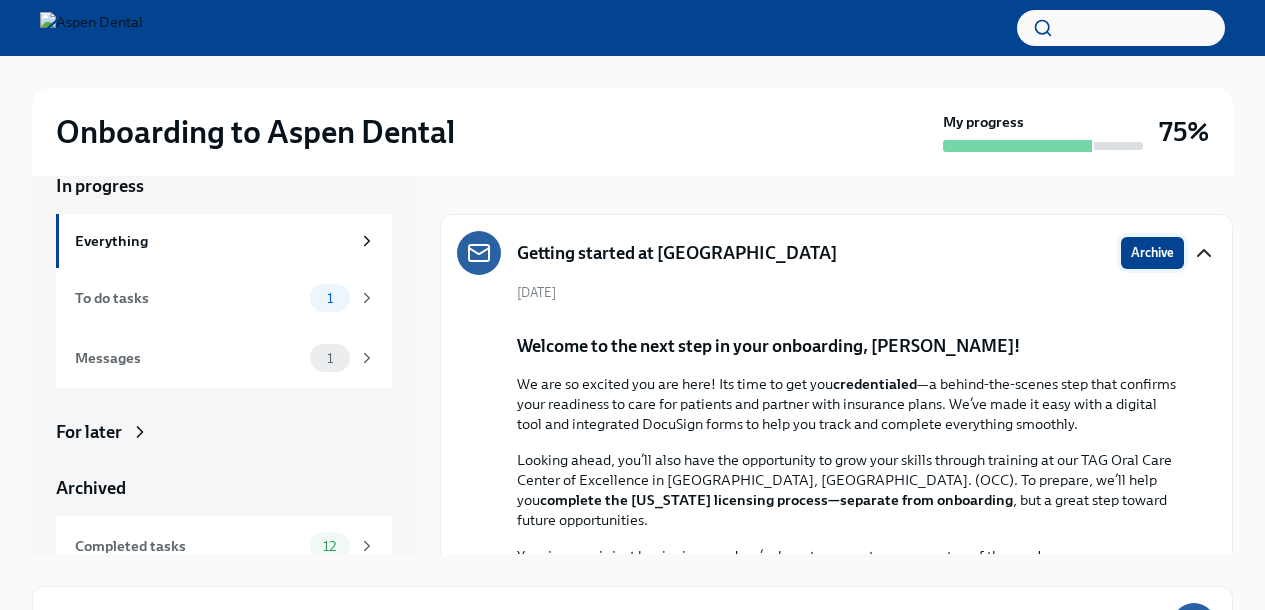 click on "Archive" at bounding box center [1152, 253] 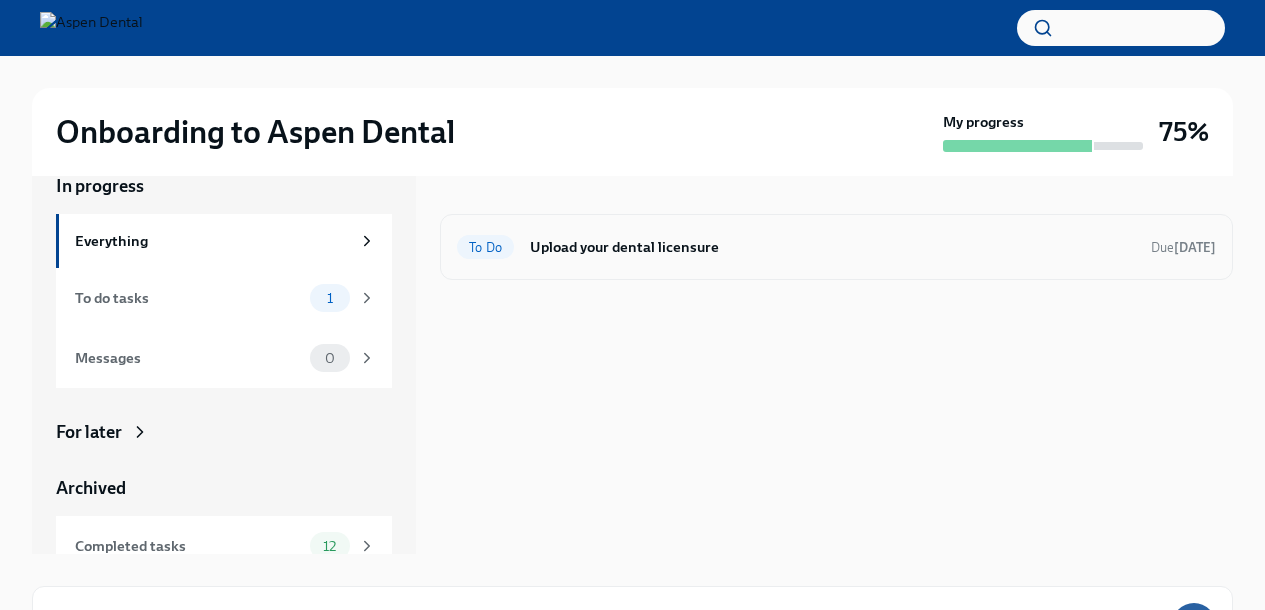 scroll, scrollTop: 0, scrollLeft: 0, axis: both 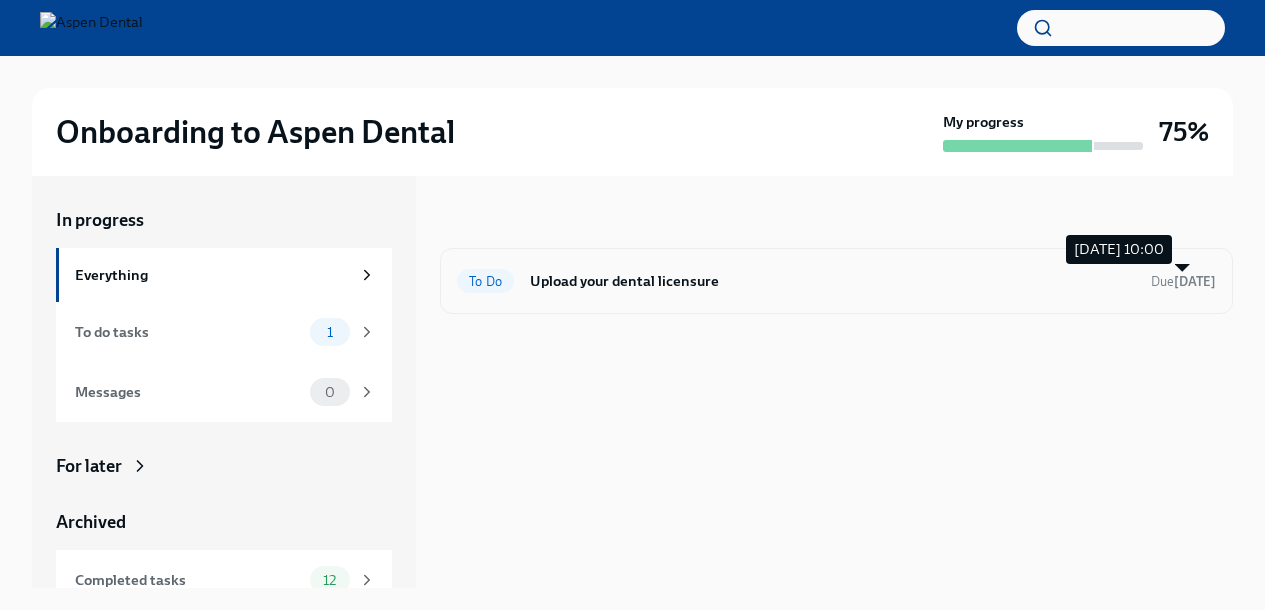 click on "Due  [DATE]" at bounding box center (1183, 281) 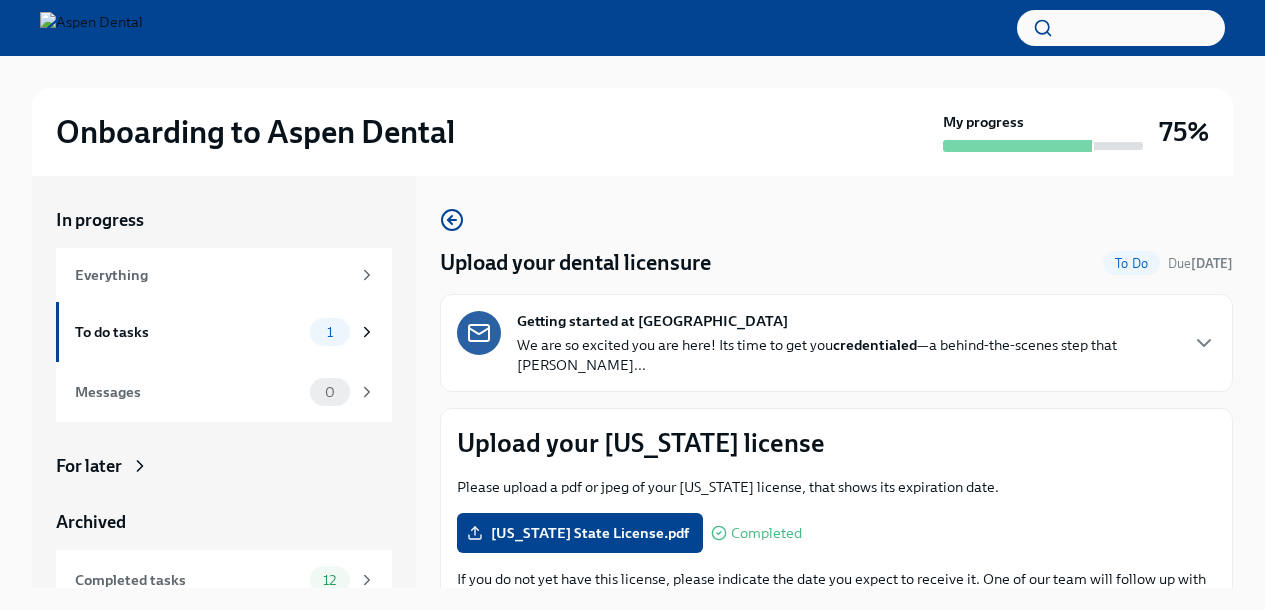 click on "Getting started at Aspen Dental We are so excited you are here! Its time to get you  credentialed —a behind-the-scenes step that confi..." at bounding box center [836, 343] 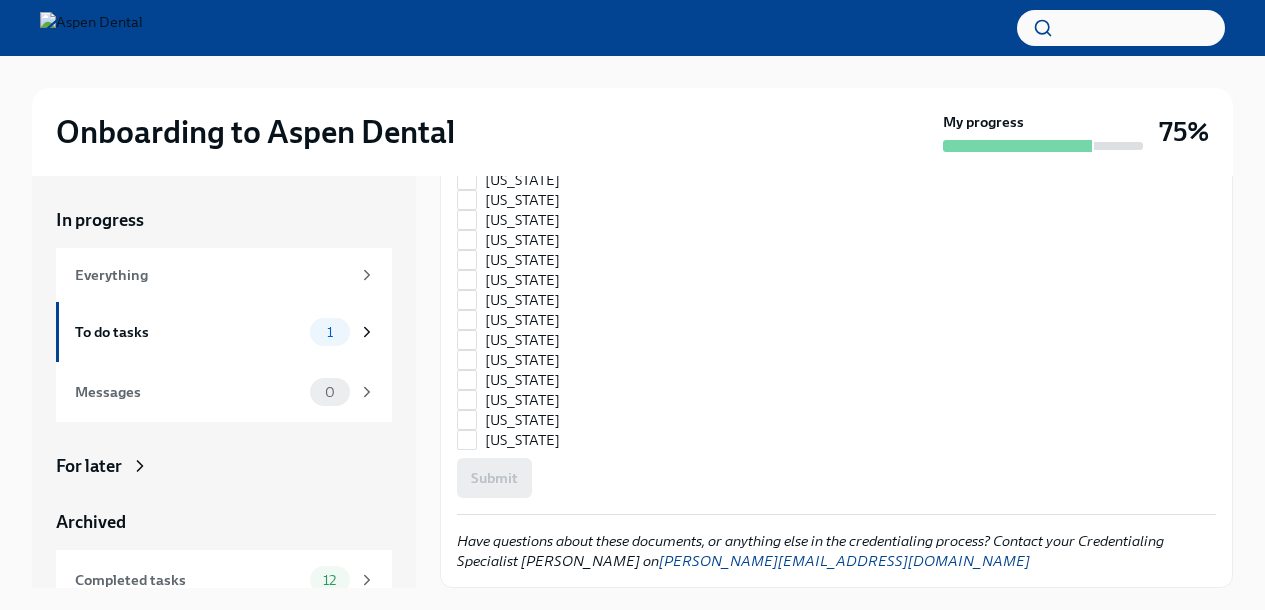 scroll, scrollTop: 4592, scrollLeft: 0, axis: vertical 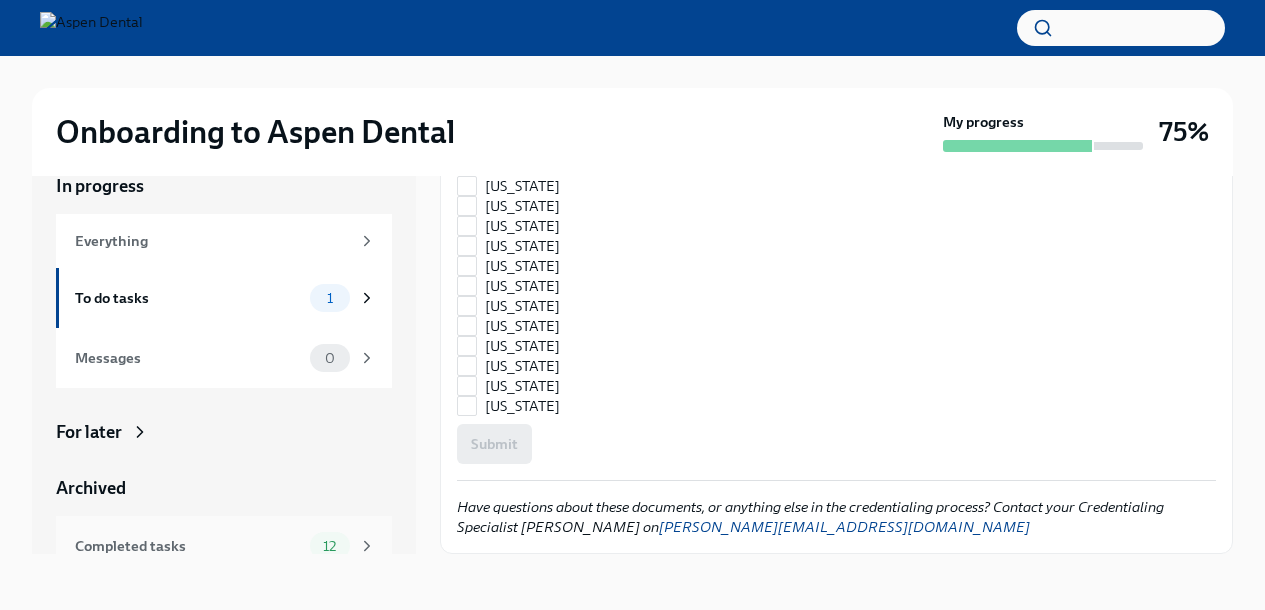 click on "Completed tasks 12" at bounding box center [225, 546] 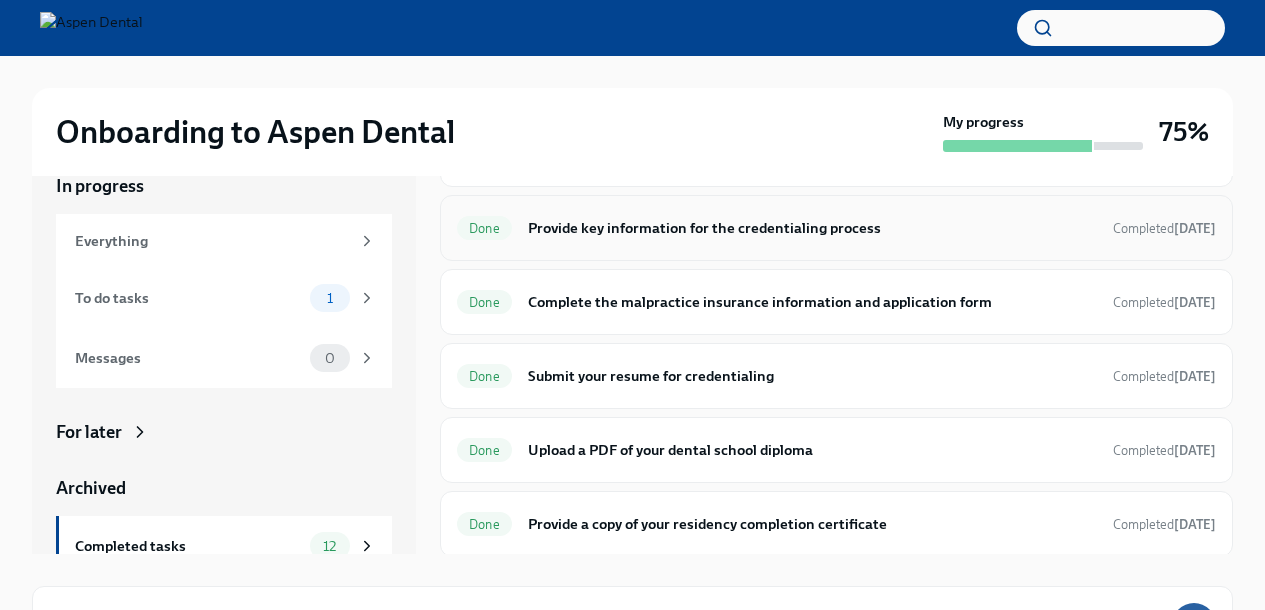 scroll, scrollTop: 0, scrollLeft: 0, axis: both 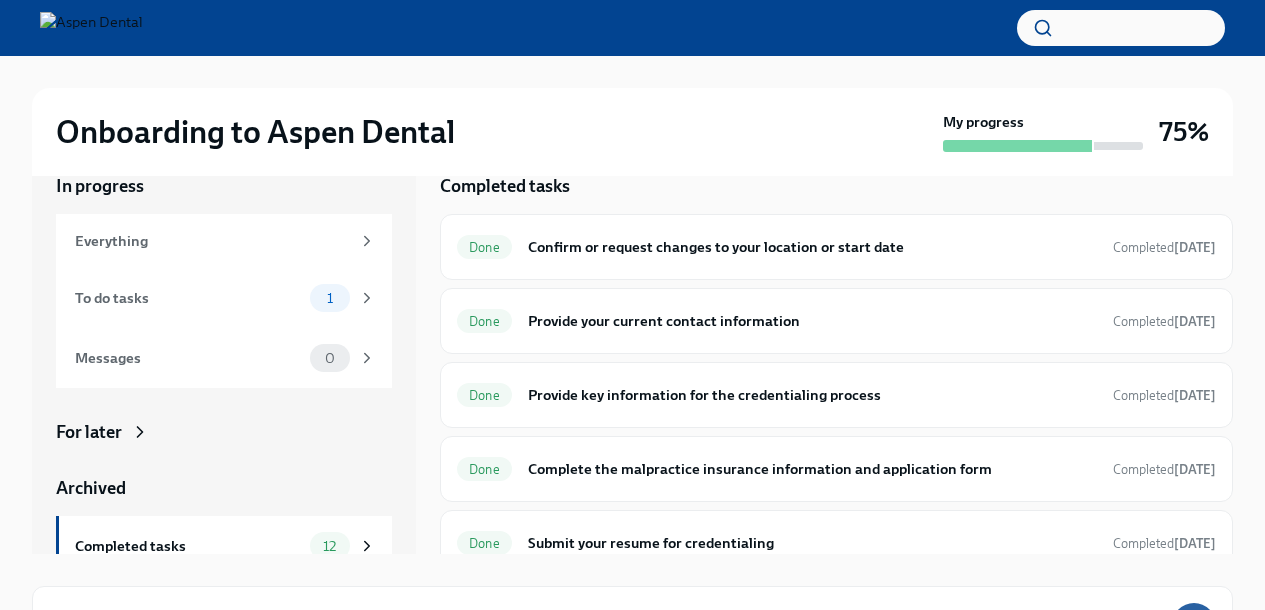 click on "For later" at bounding box center [89, 432] 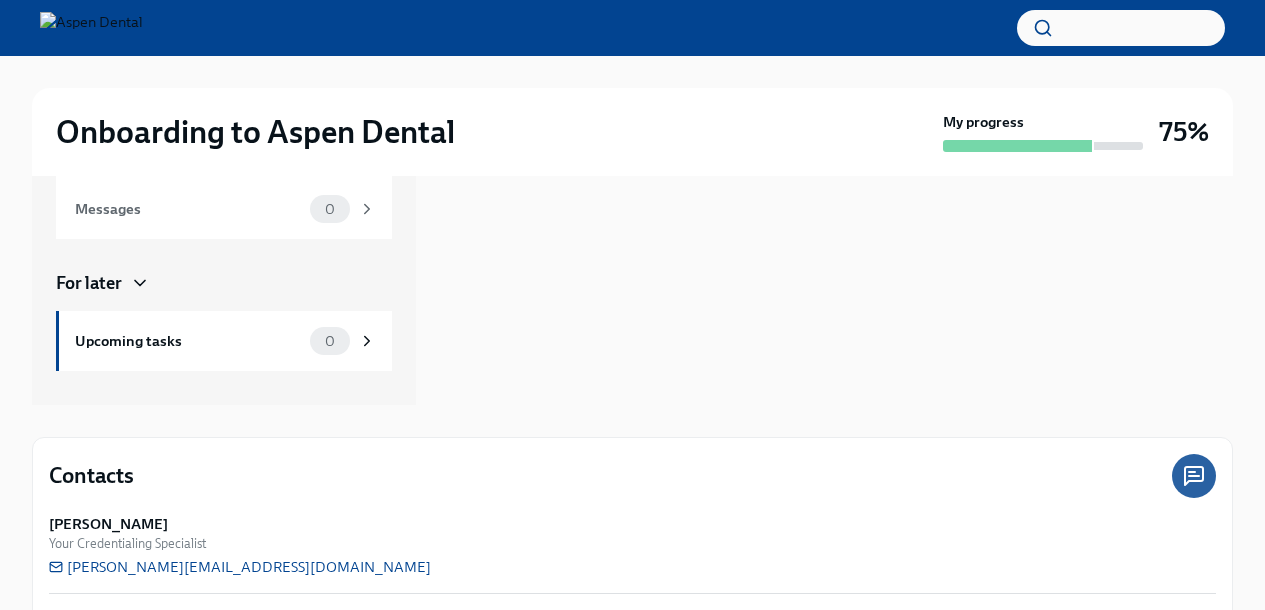 scroll, scrollTop: 287, scrollLeft: 0, axis: vertical 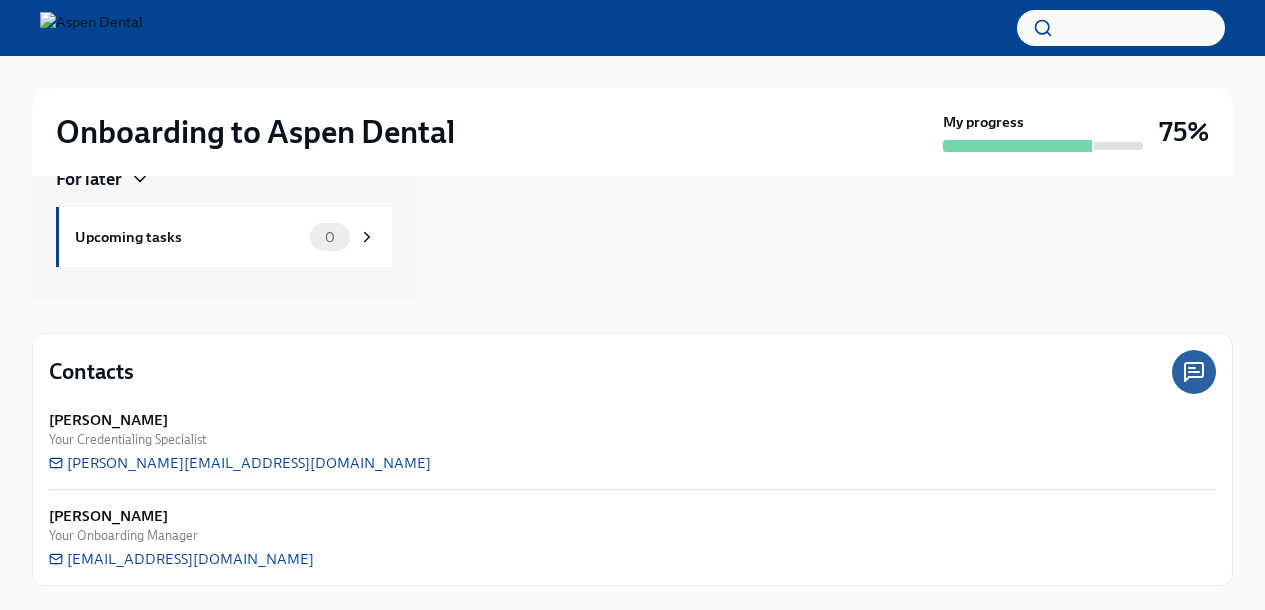 click on "75%" at bounding box center (1184, 132) 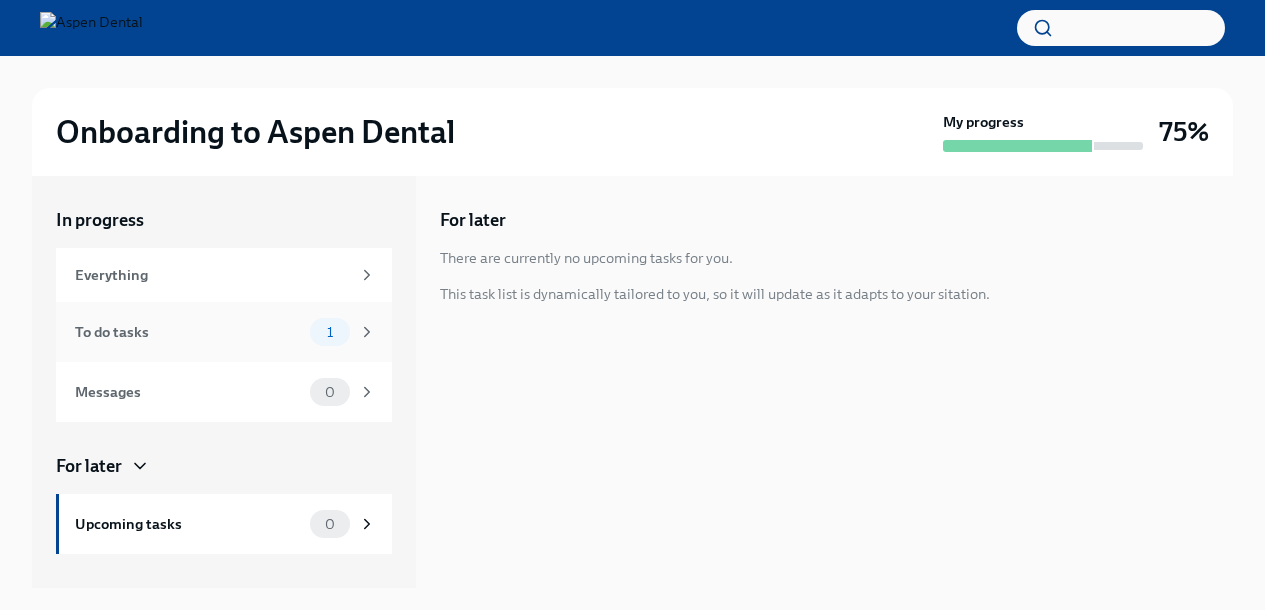 click on "To do tasks 1" at bounding box center [225, 332] 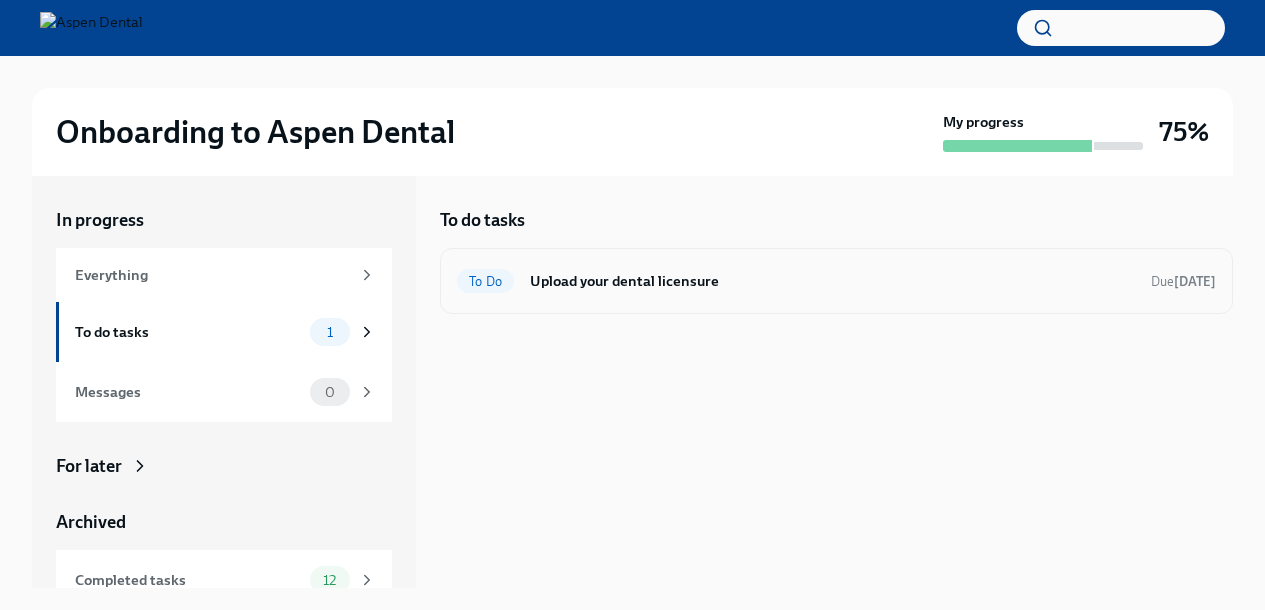 click on "To Do Upload your dental licensure Due  [DATE]" at bounding box center (836, 281) 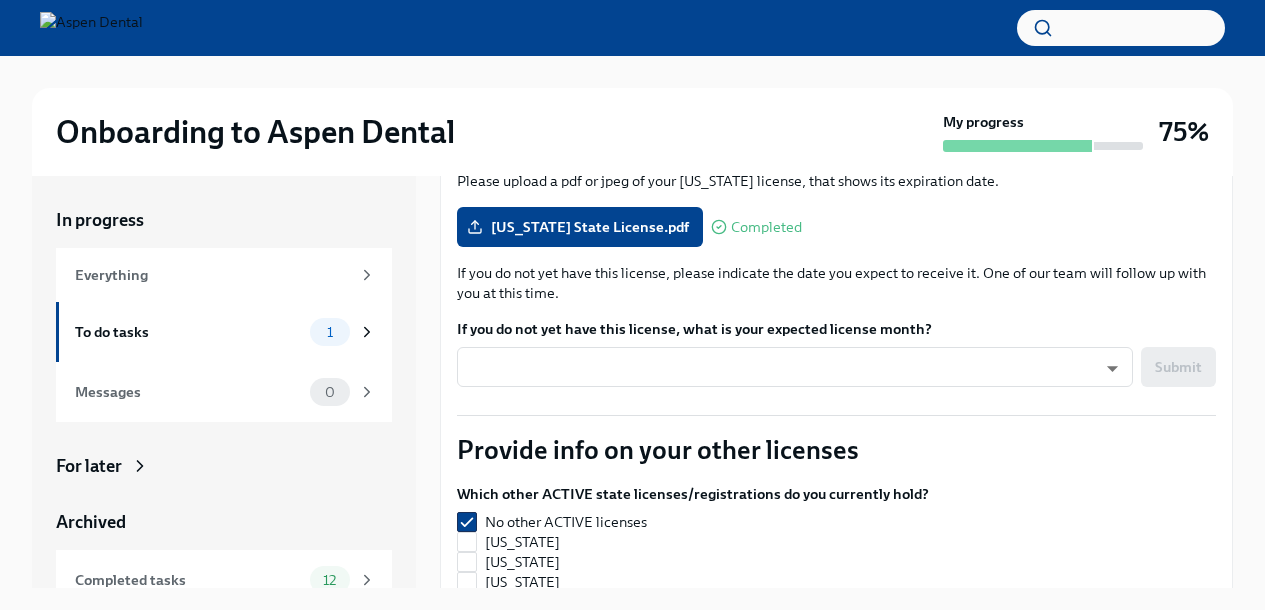 scroll, scrollTop: 305, scrollLeft: 0, axis: vertical 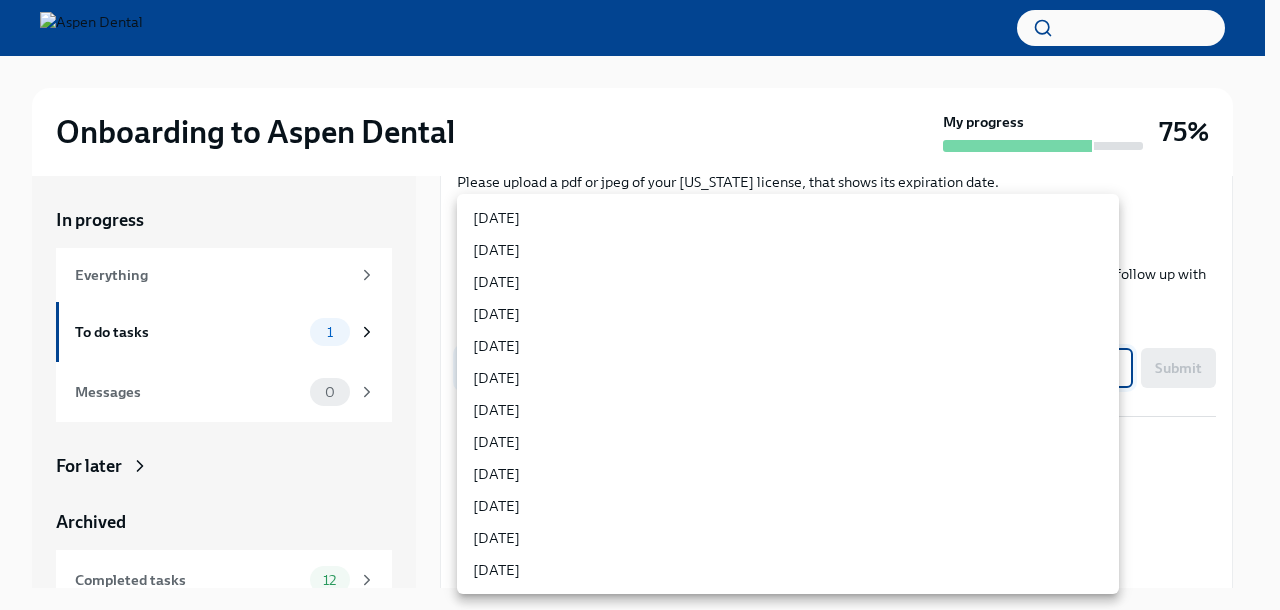 click on "Onboarding to Aspen Dental My progress 75% In progress Everything To do tasks 1 Messages 0 For later Archived Completed tasks 12 Messages 1 Upload your dental licensure To Do Due  [DATE] Getting started at Aspen Dental We are so excited you are here! Its time to get you  credentialed —a behind-the-scenes step that confi... Upload your [US_STATE] license Please upload a pdf or jpeg of your [US_STATE] license, that shows its expiration date. [US_STATE] State License.pdf Completed If you do not yet have this license, please indicate the date you expect to receive it. One of our team will follow up with you at this time. If you do not yet have this license, what is your expected license month? ​ ​ Submit Provide info on your other licenses Which other ACTIVE state licenses/registrations do you currently hold? No other ACTIVE licenses [US_STATE] [US_STATE] [US_STATE] [US_STATE] [US_STATE] [US_STATE] [US_STATE] [US_STATE] [US_STATE] [US_STATE] [US_STATE] [US_STATE] [US_STATE] [US_STATE] [US_STATE] [US_STATE] [US_STATE] [US_STATE] [US_STATE]" at bounding box center [640, 322] 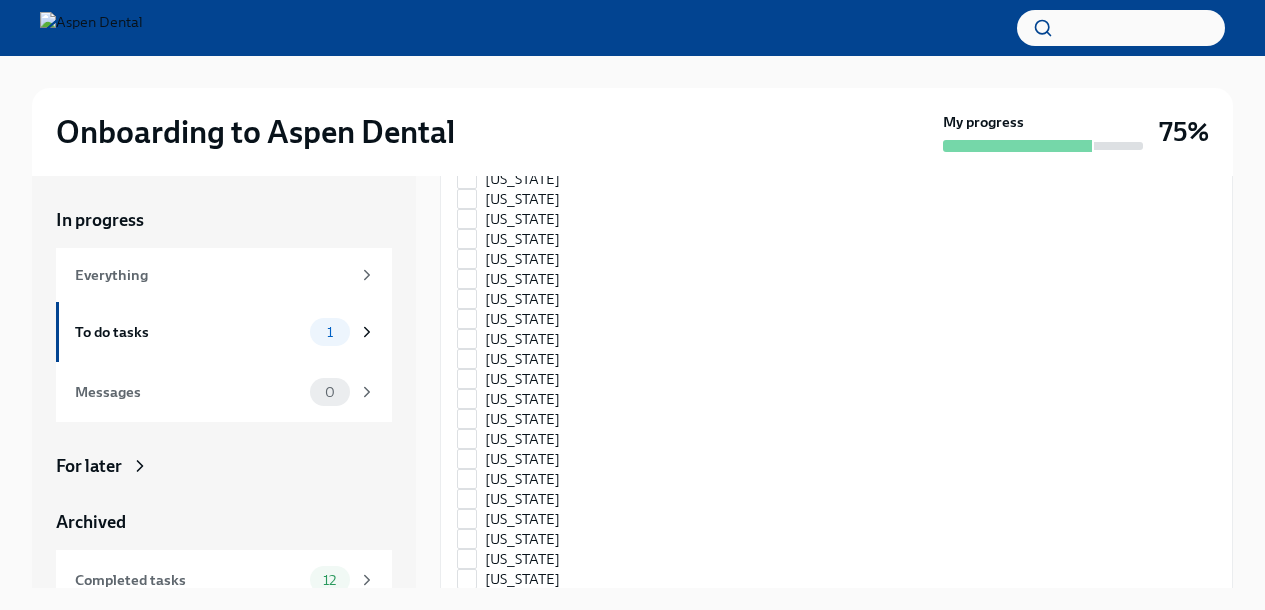 scroll, scrollTop: 2800, scrollLeft: 0, axis: vertical 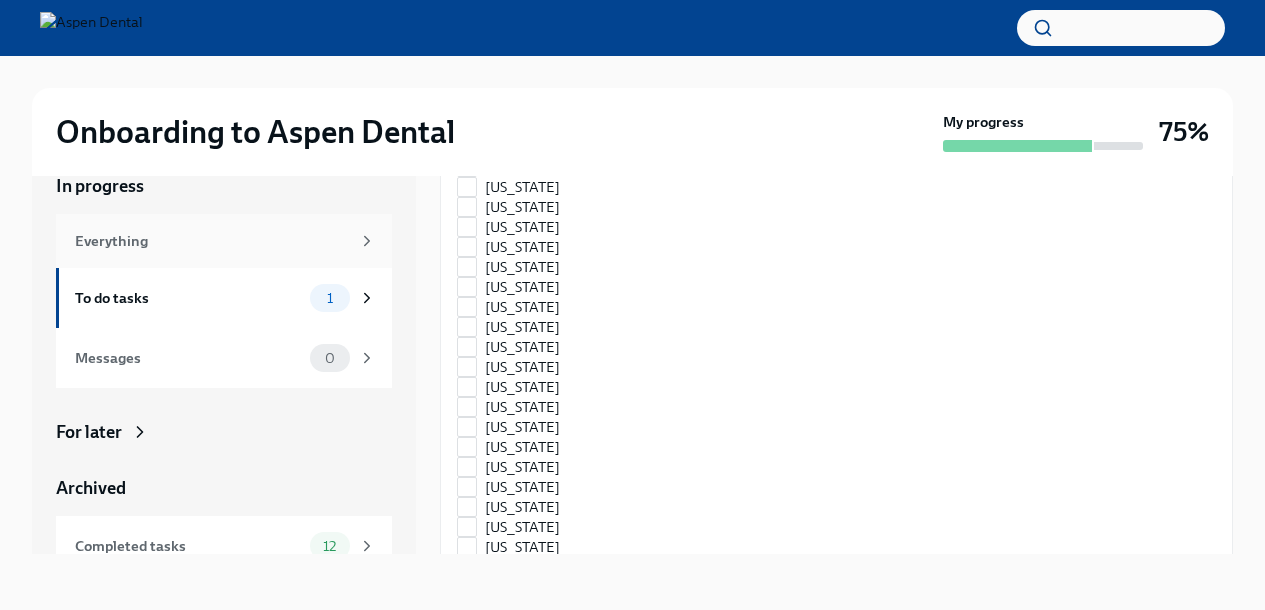 click on "Everything" at bounding box center [212, 241] 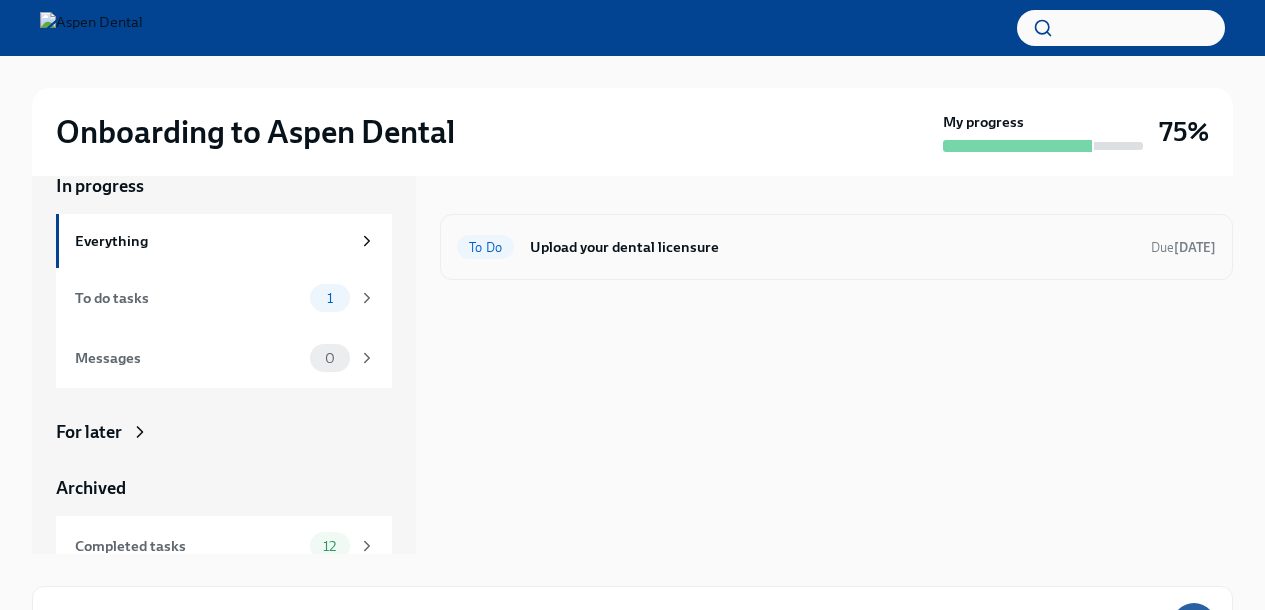 scroll, scrollTop: 0, scrollLeft: 0, axis: both 